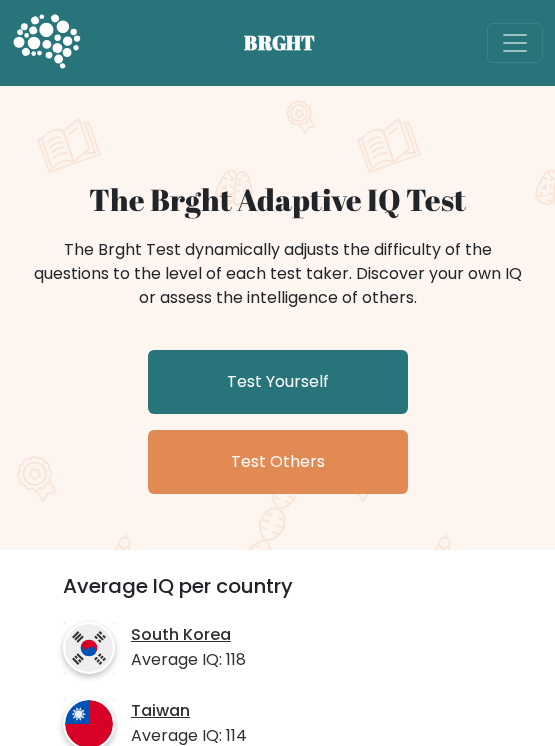 scroll, scrollTop: 0, scrollLeft: 0, axis: both 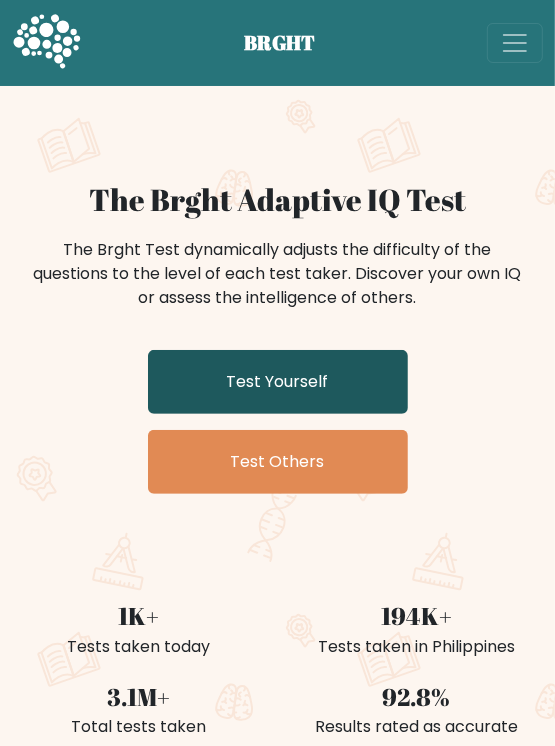 click on "Test Yourself" at bounding box center (278, 382) 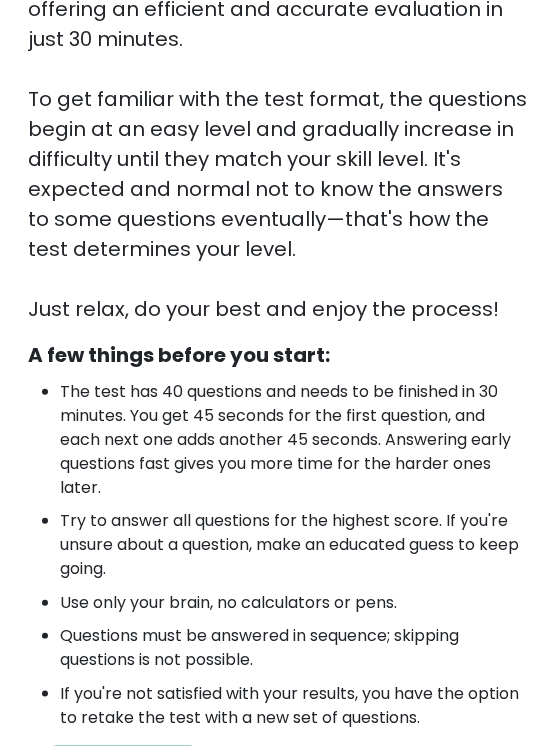 scroll, scrollTop: 800, scrollLeft: 0, axis: vertical 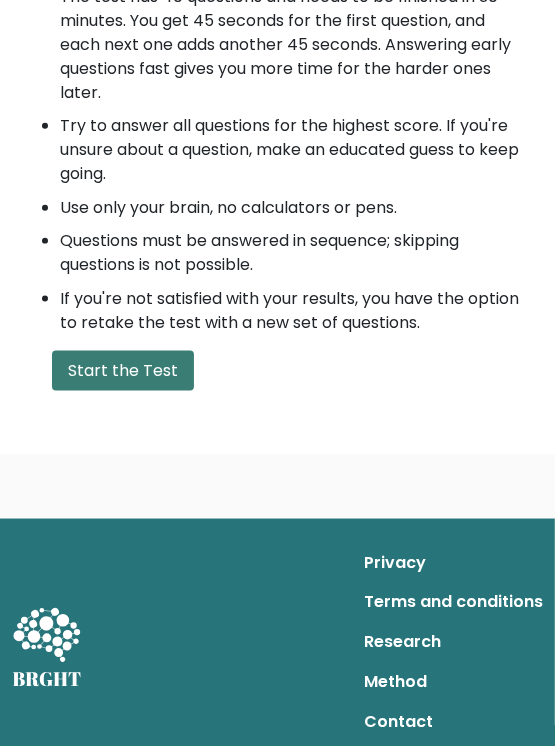 click on "Start the Test" at bounding box center [123, 371] 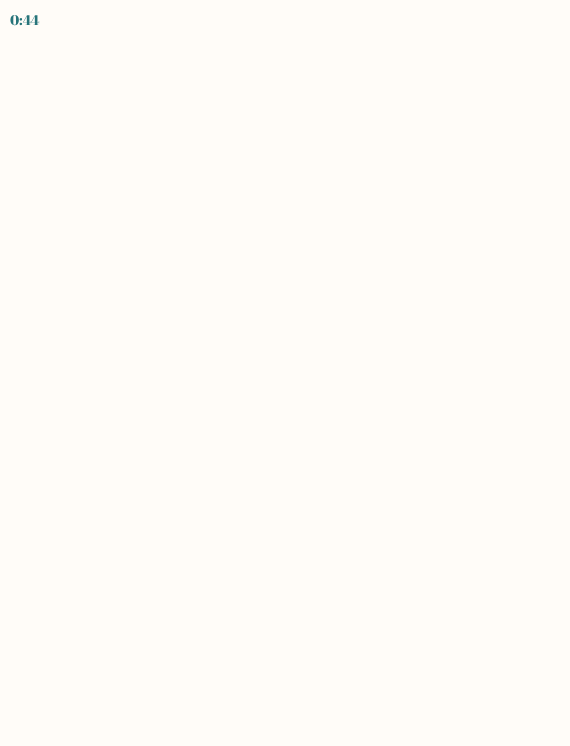 scroll, scrollTop: 0, scrollLeft: 0, axis: both 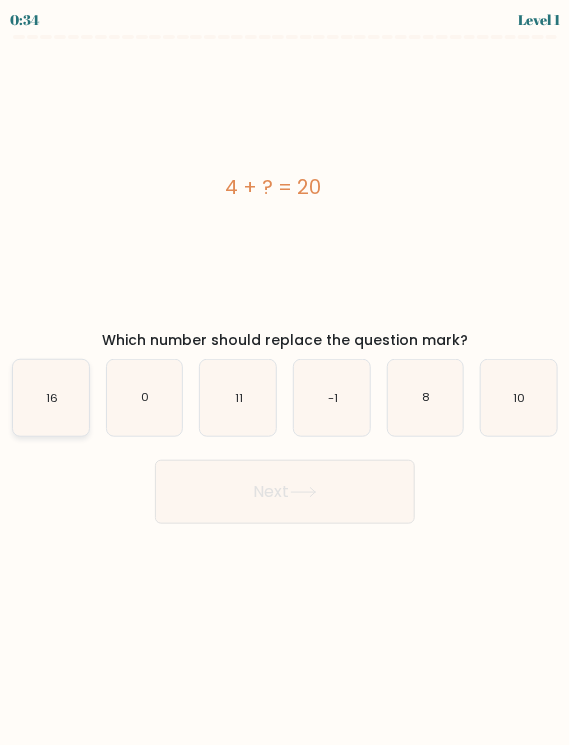 click on "16" at bounding box center [51, 398] 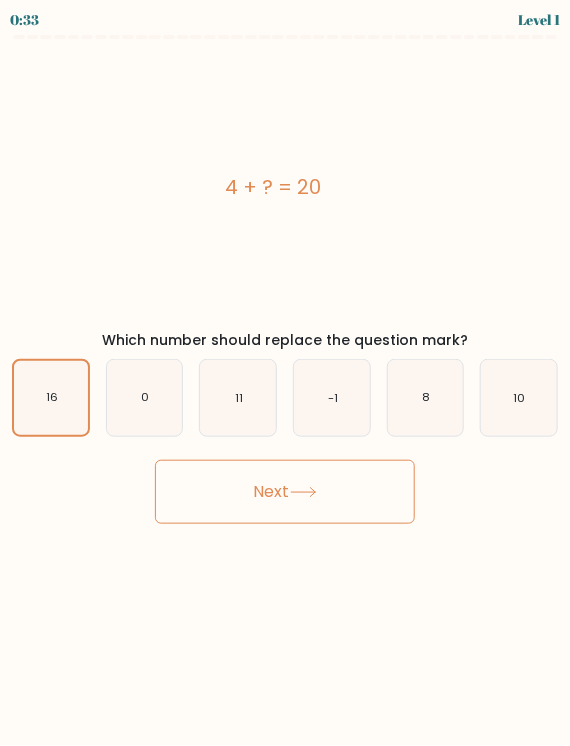 click at bounding box center [303, 492] 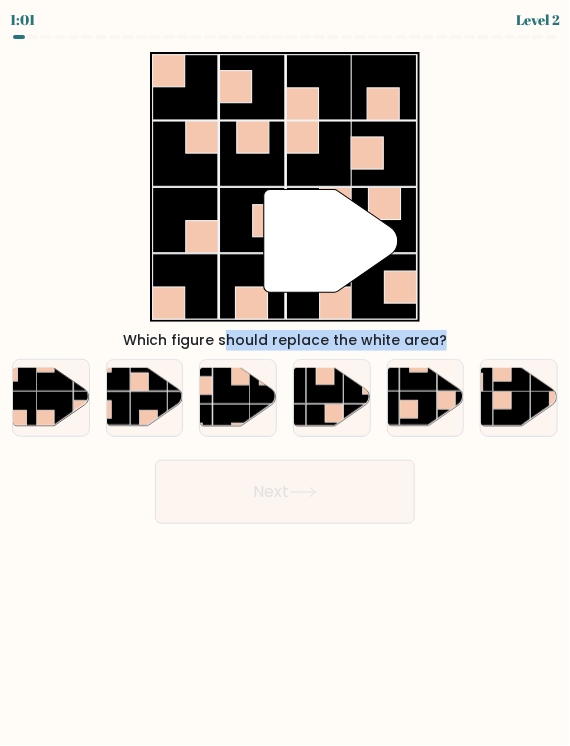 drag, startPoint x: 48, startPoint y: 394, endPoint x: 291, endPoint y: 291, distance: 263.928 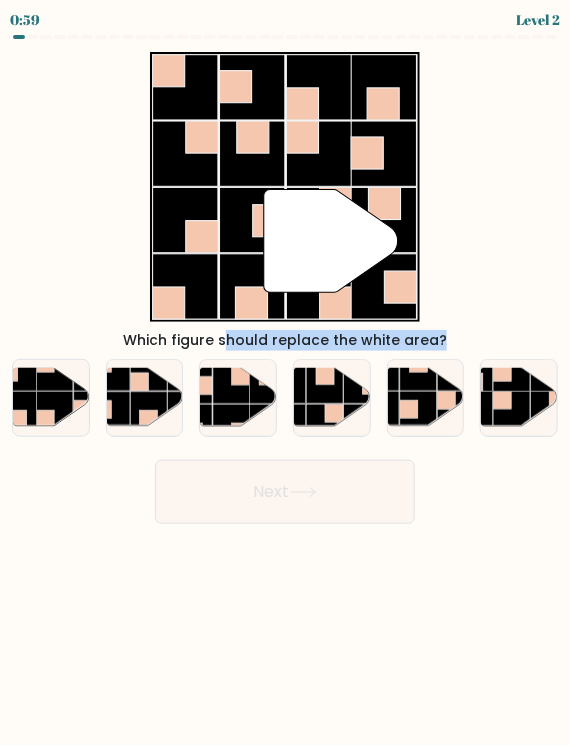 drag, startPoint x: 322, startPoint y: 237, endPoint x: 5, endPoint y: 403, distance: 357.83377 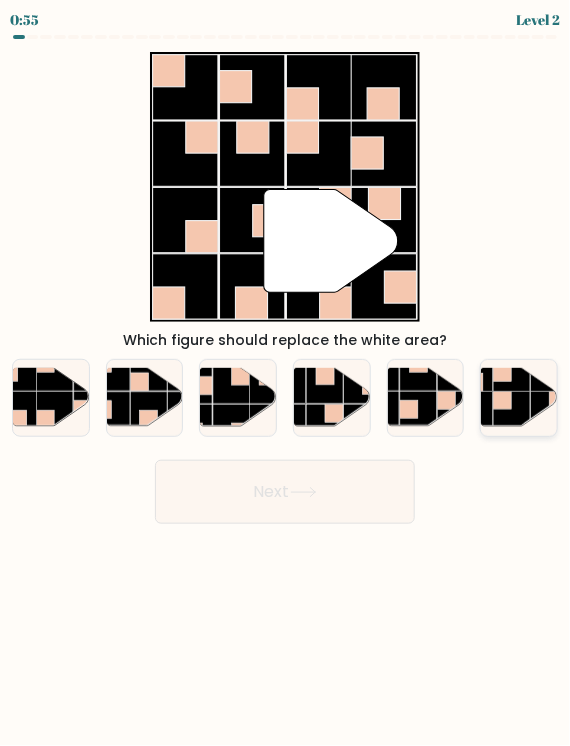 click at bounding box center (512, 373) 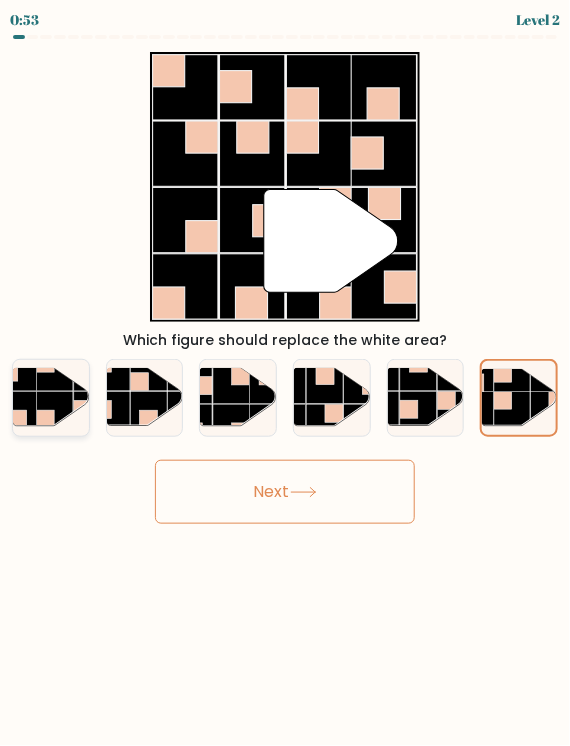 click at bounding box center [18, 410] 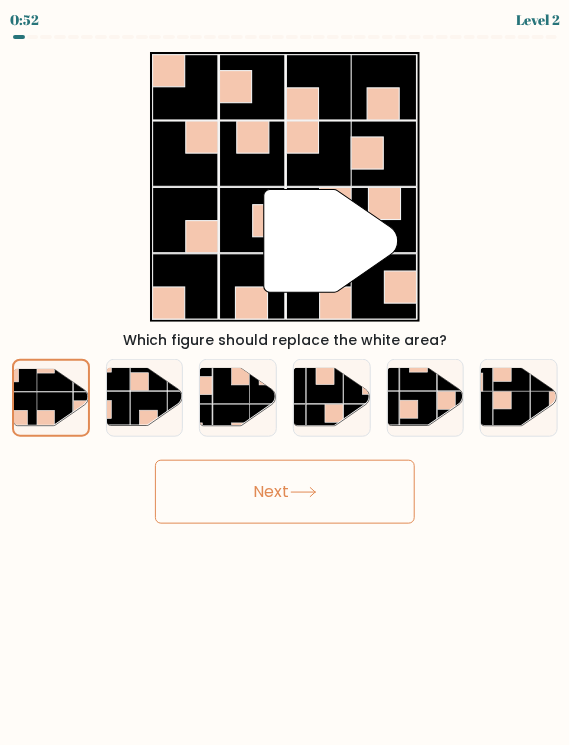 click on "Next" at bounding box center (285, 492) 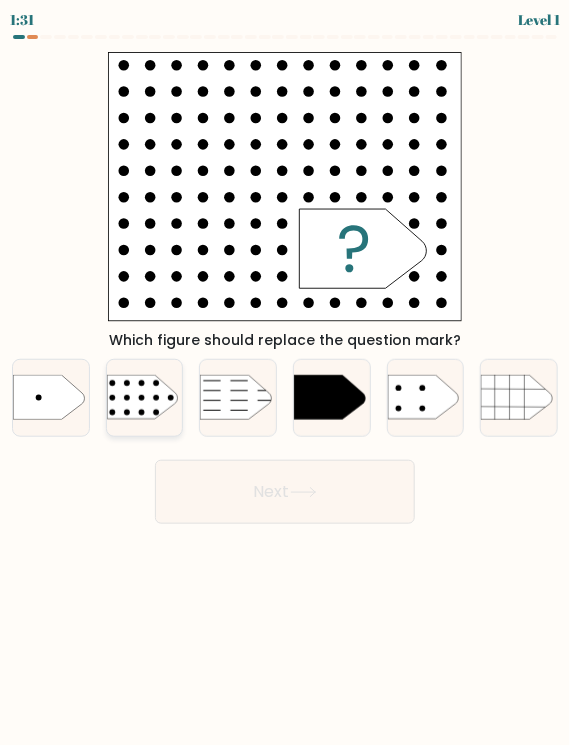 click at bounding box center [98, 363] 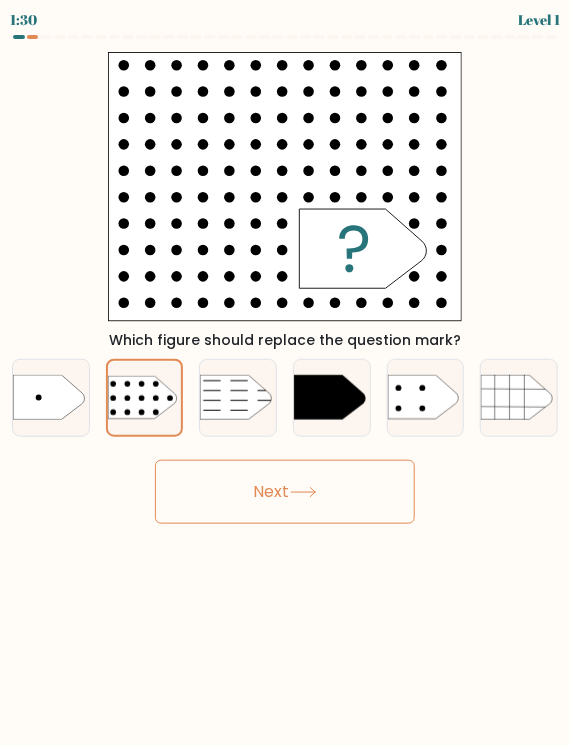 click on "Next" at bounding box center [285, 492] 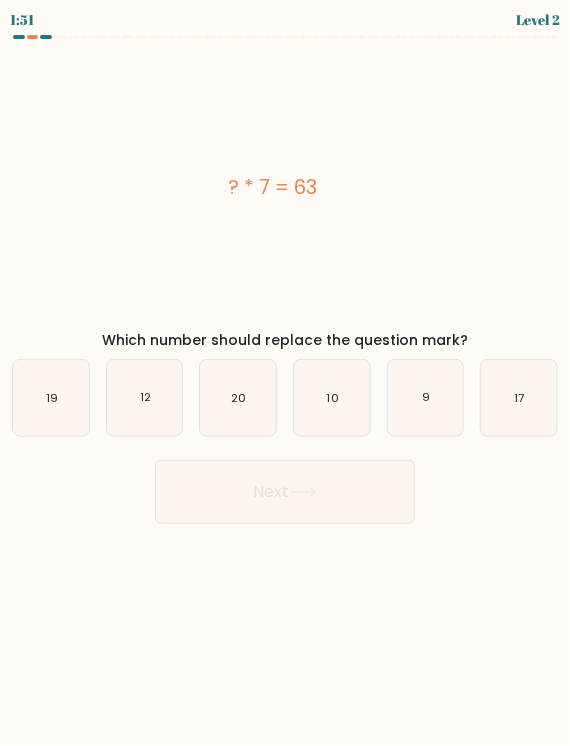 type 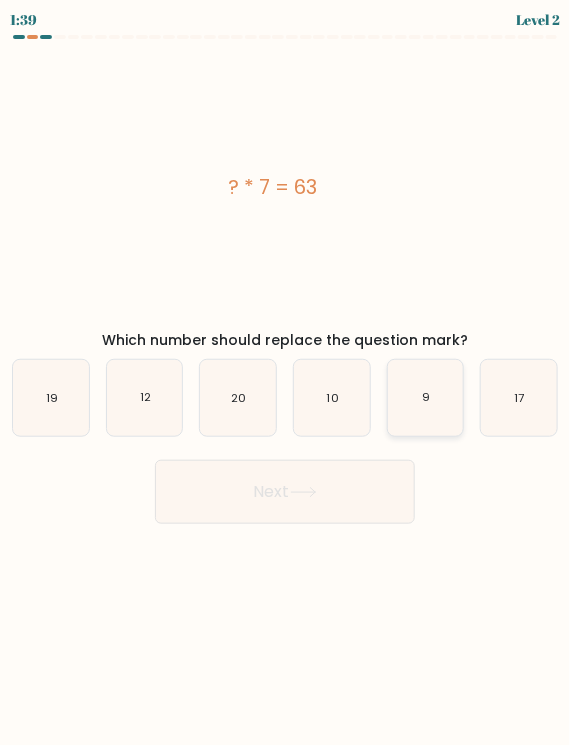 click on "9" at bounding box center (426, 398) 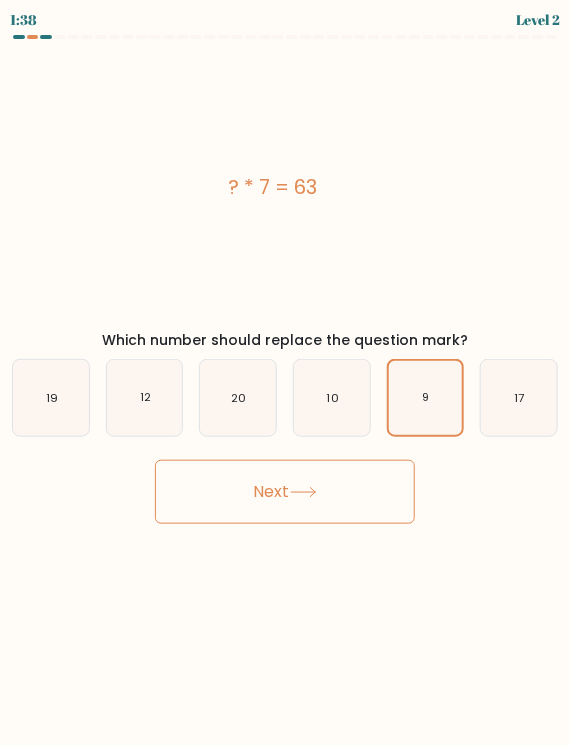 click on "Next" at bounding box center (285, 492) 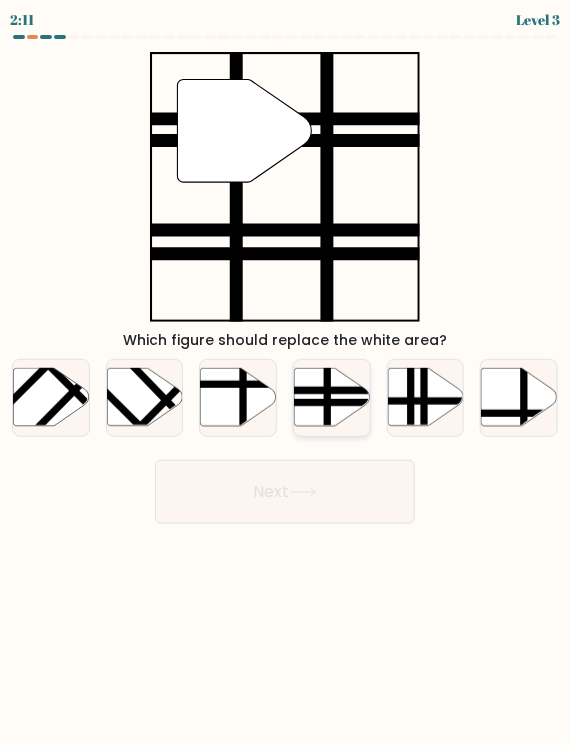 click at bounding box center [355, 403] 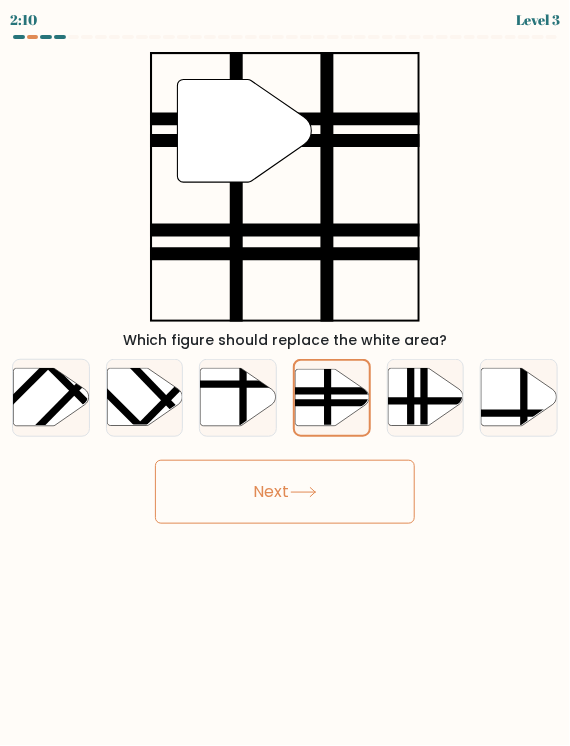 click at bounding box center (303, 492) 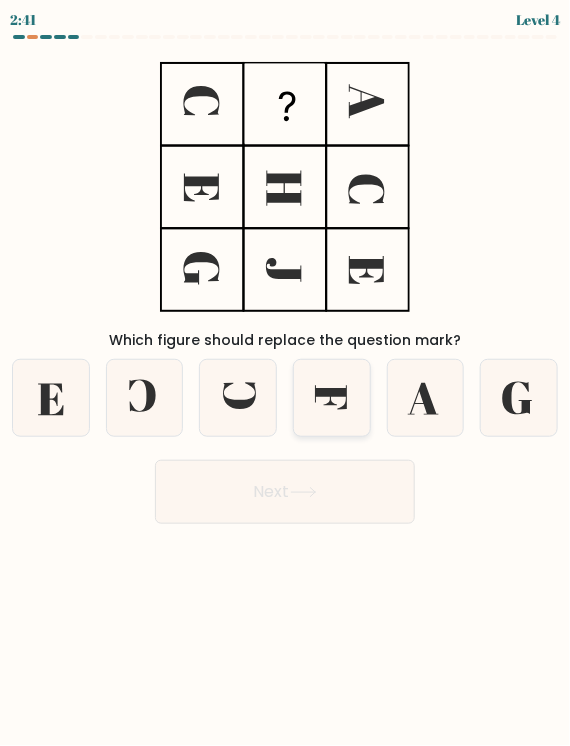 click at bounding box center [331, 397] 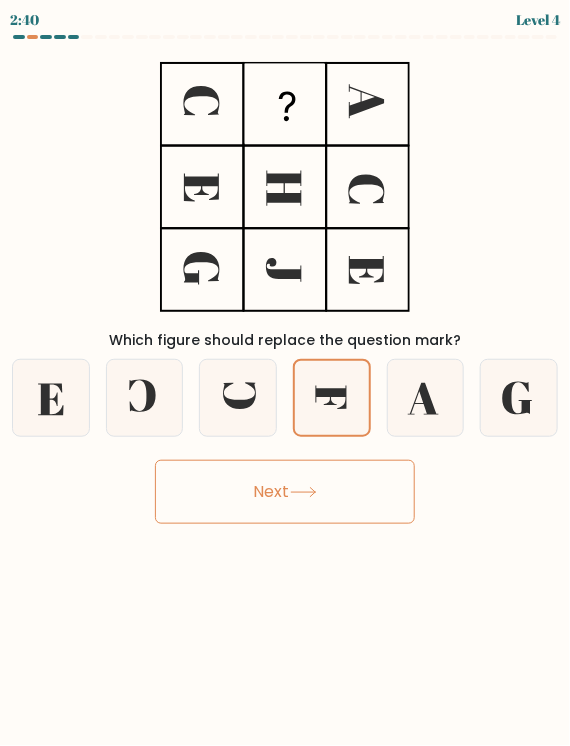 click at bounding box center (303, 492) 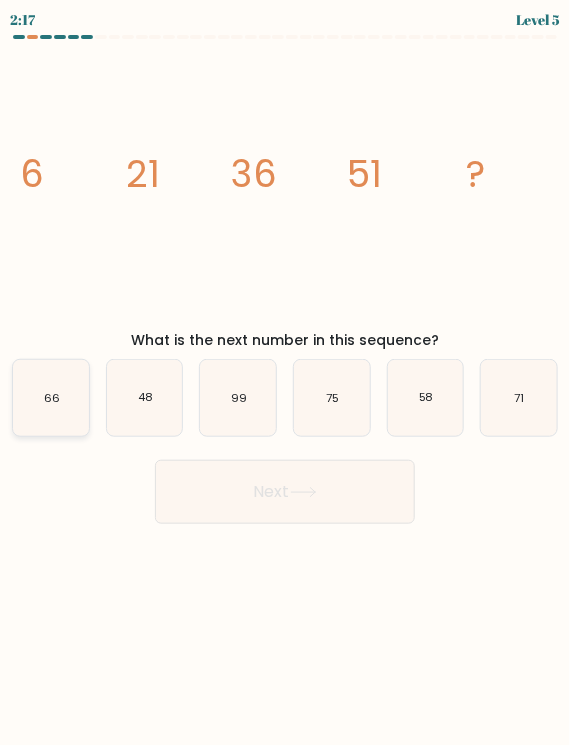 click on "66" at bounding box center [51, 398] 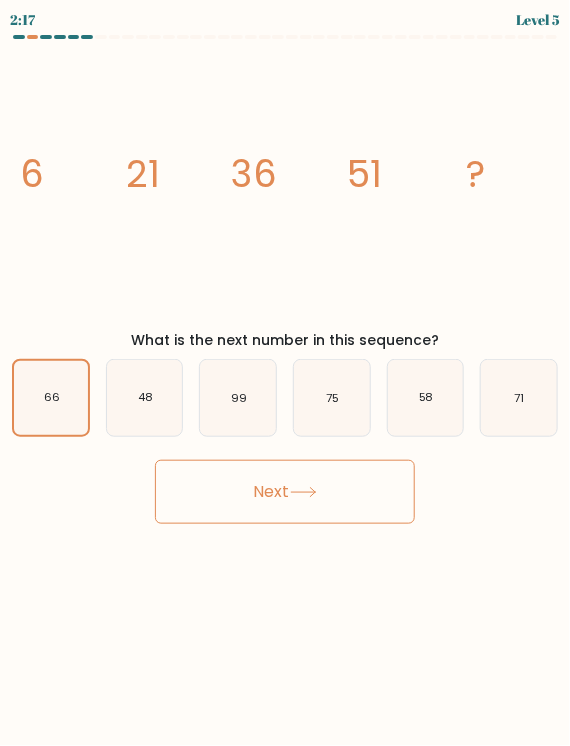 click on "Next" at bounding box center (285, 492) 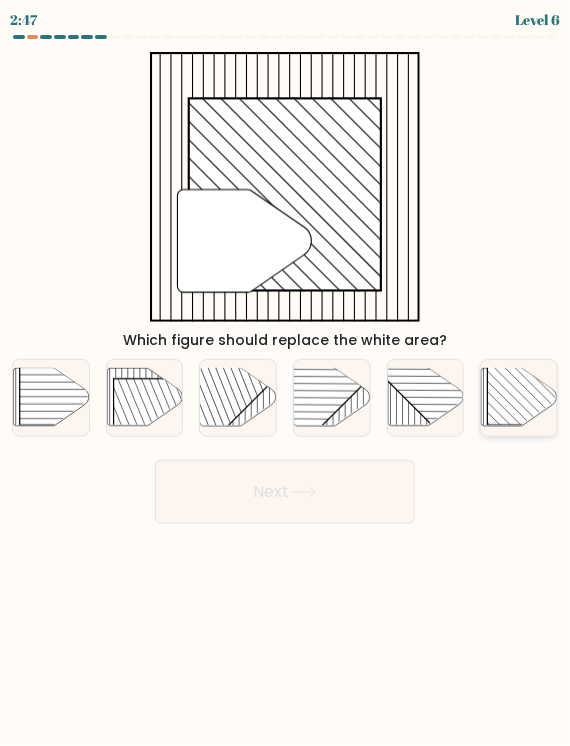click at bounding box center [542, 371] 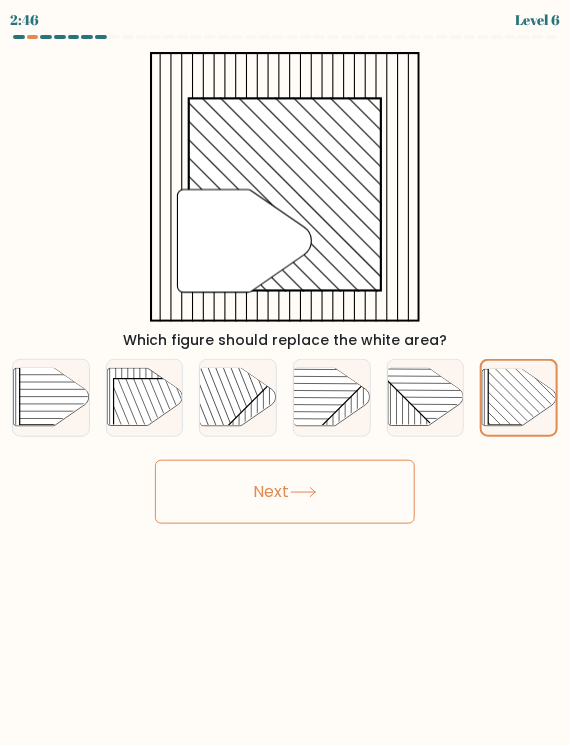 click on "Next" at bounding box center (285, 492) 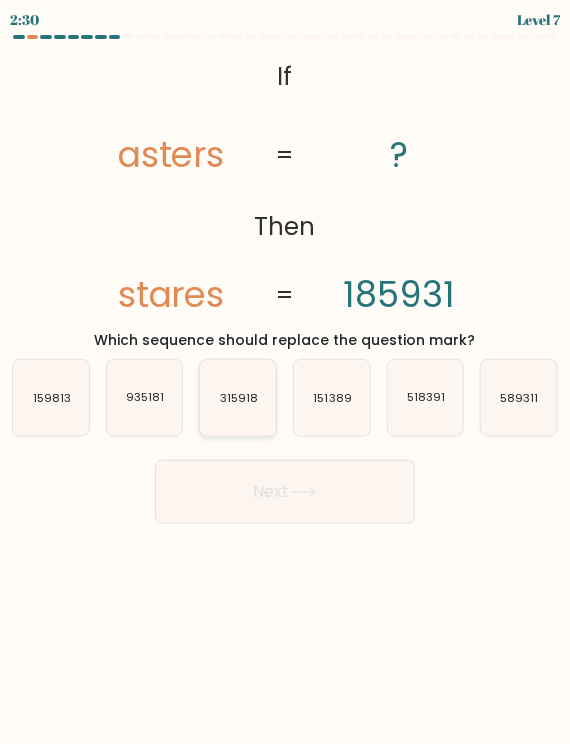 click on "315918" at bounding box center (238, 398) 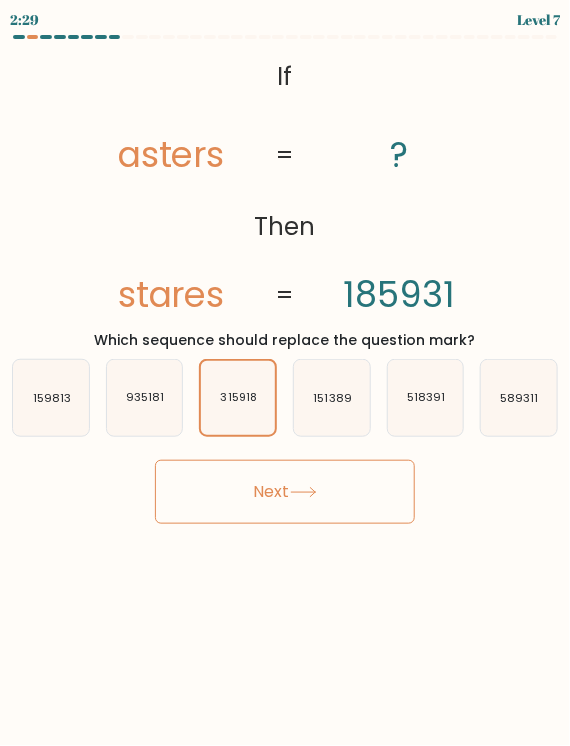 click on "Next" at bounding box center [285, 492] 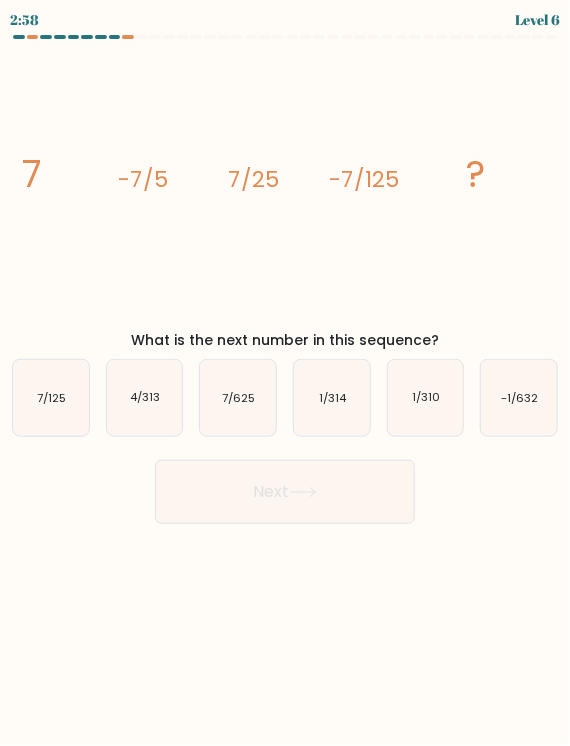 click on "image/svg+xml
7
-7/5
7/25
-7/125
?" at bounding box center (285, 187) 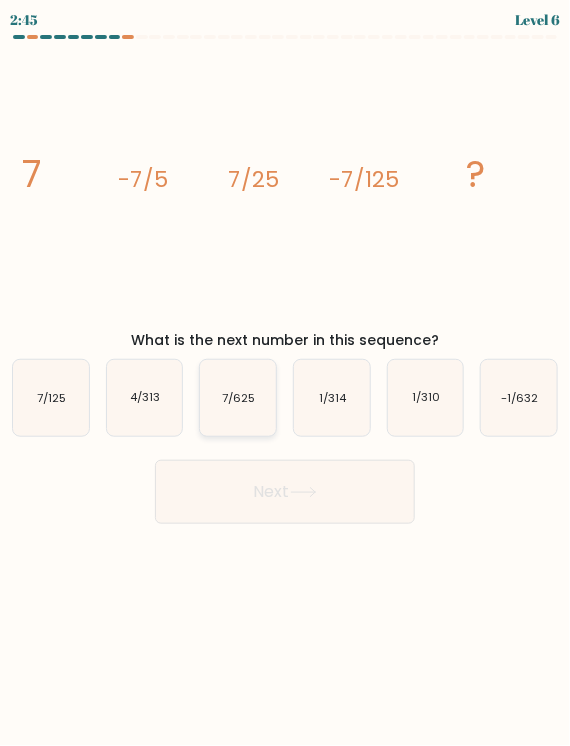 click on "7/625" at bounding box center [238, 398] 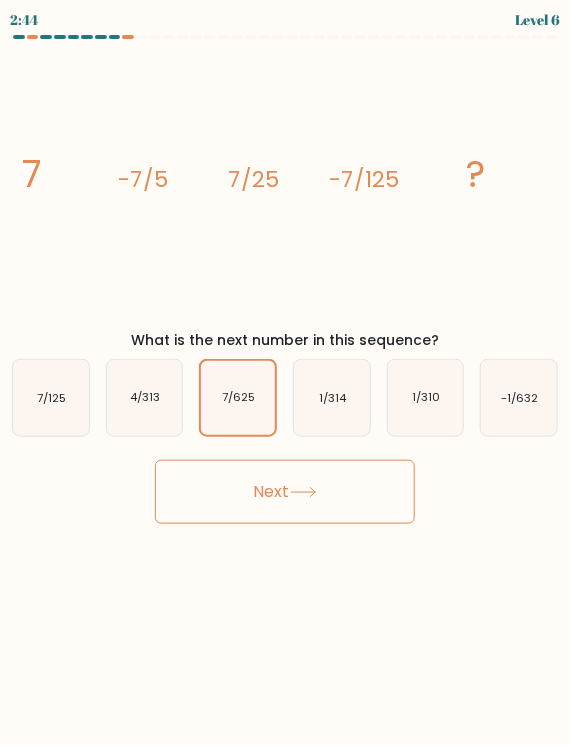click at bounding box center (303, 492) 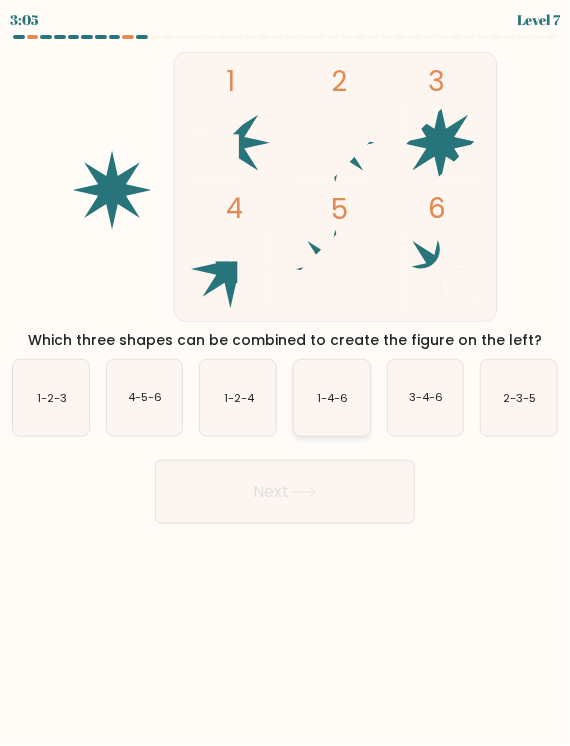 click on "1-4-6" at bounding box center [332, 398] 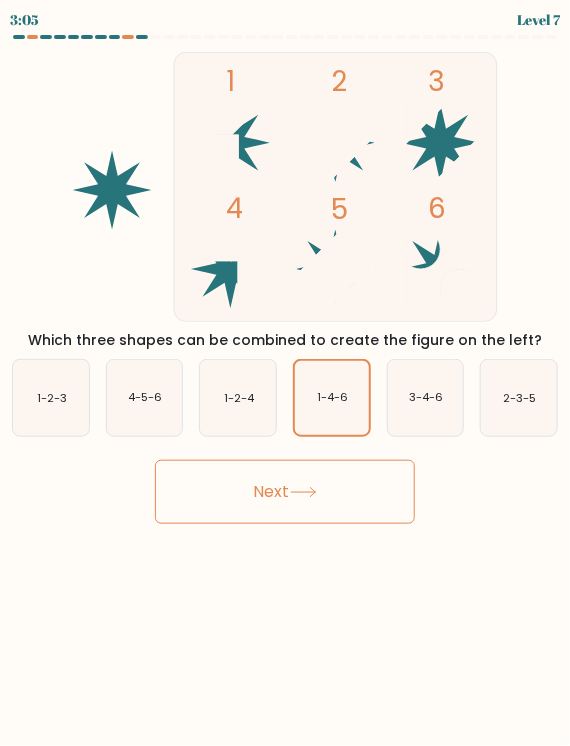 click on "Next" at bounding box center [285, 492] 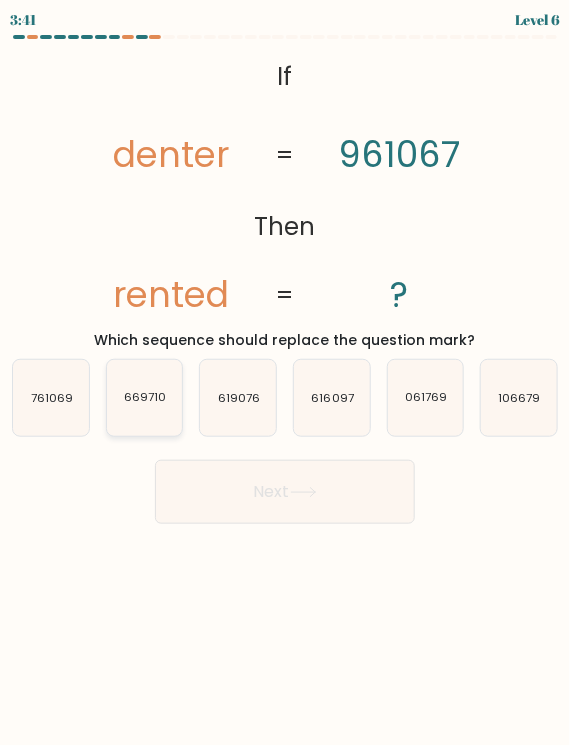 click on "669710" at bounding box center [145, 398] 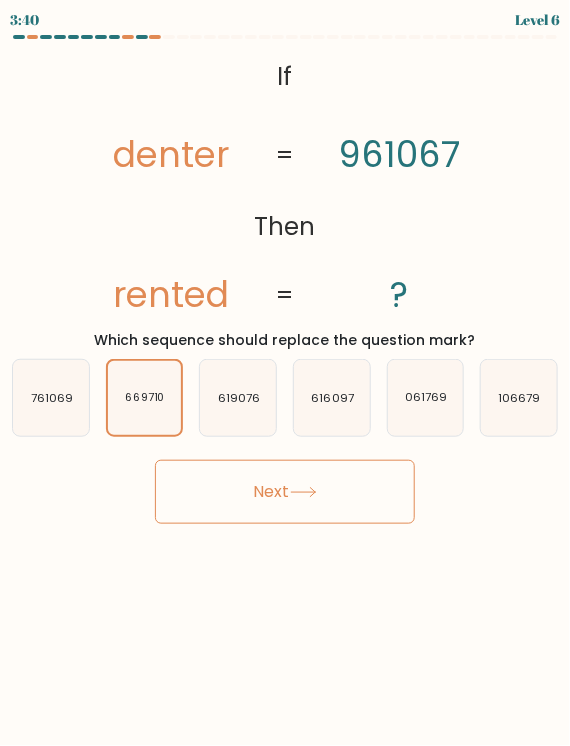 click on "Next" at bounding box center (285, 492) 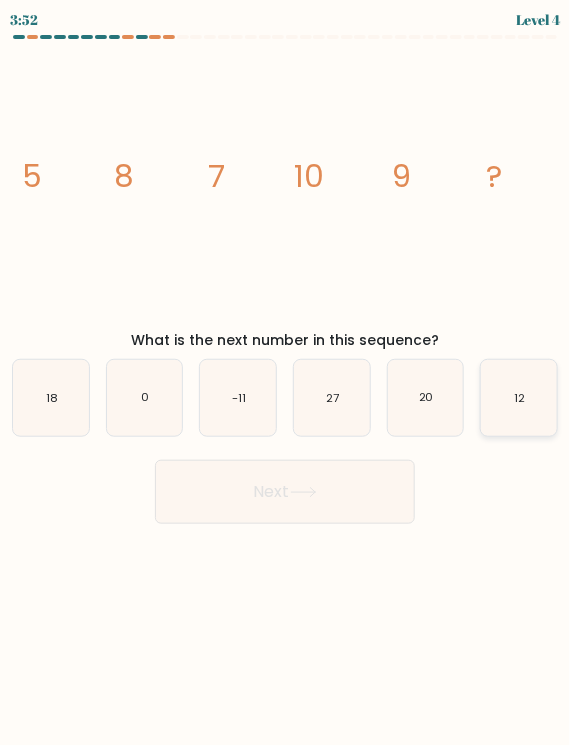 click on "12" at bounding box center [519, 398] 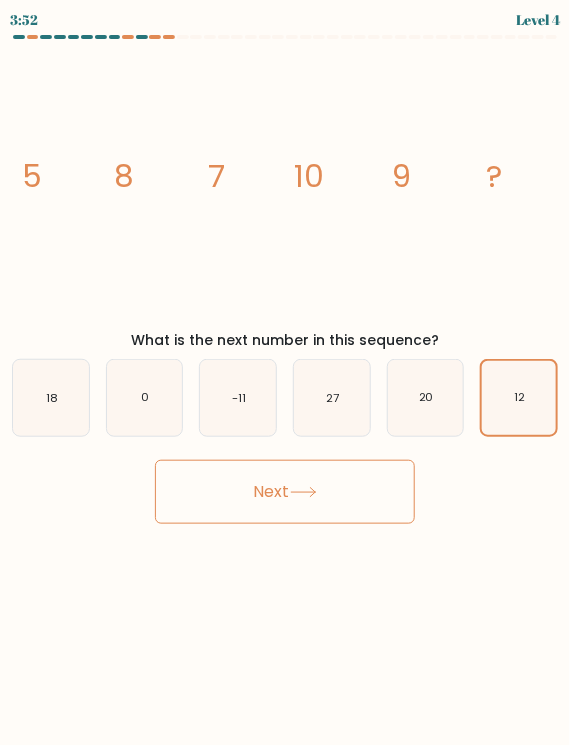click on "Next" at bounding box center (285, 492) 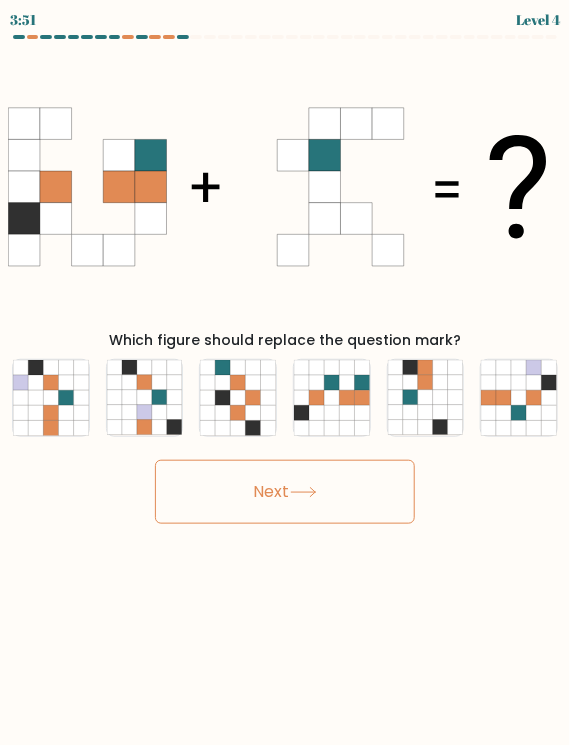 click on "Next" at bounding box center (285, 492) 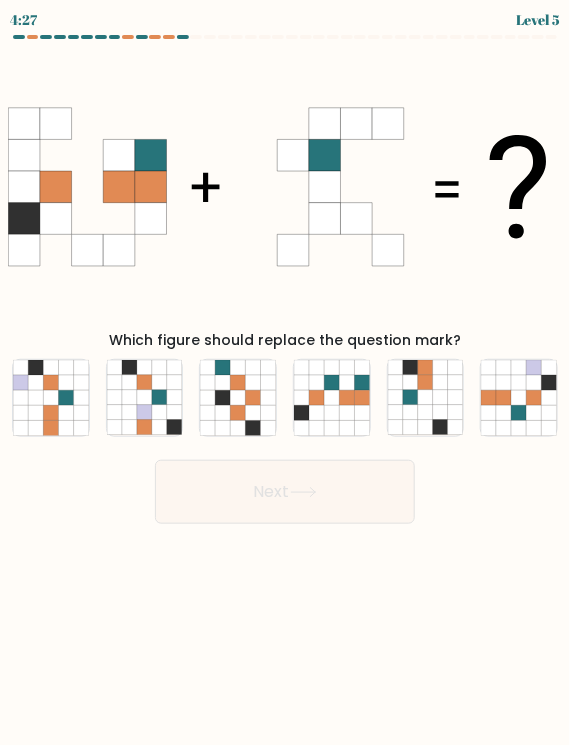 click on "4:27
Level 5" at bounding box center [285, 373] 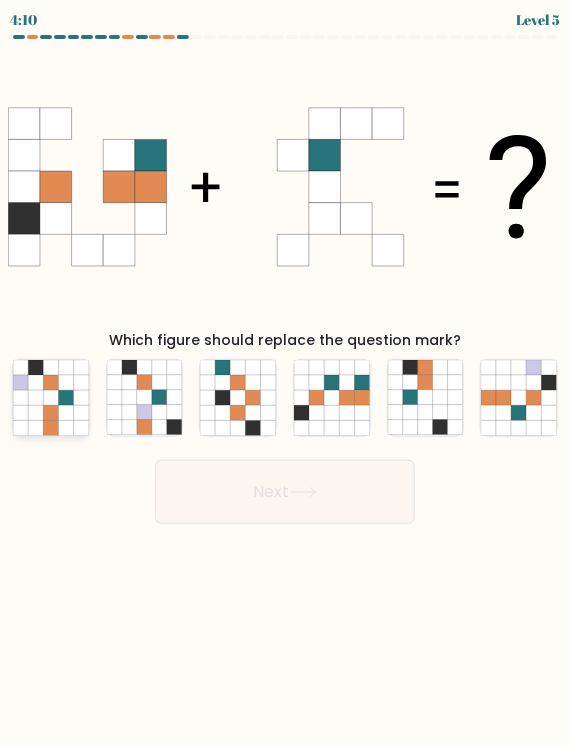 click at bounding box center (50, 412) 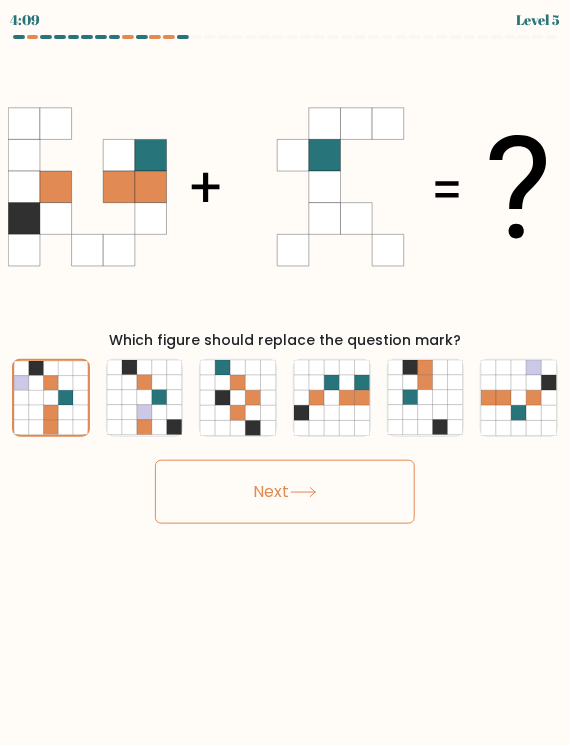click on "Next" at bounding box center [285, 492] 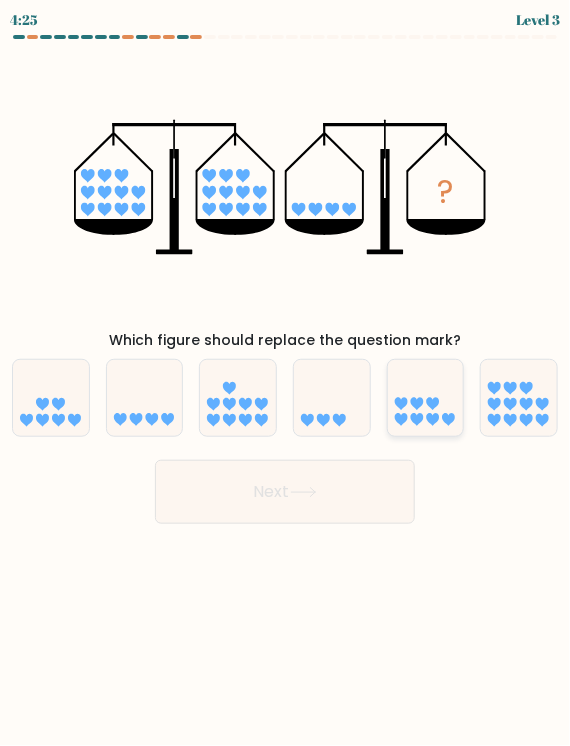 click at bounding box center (426, 397) 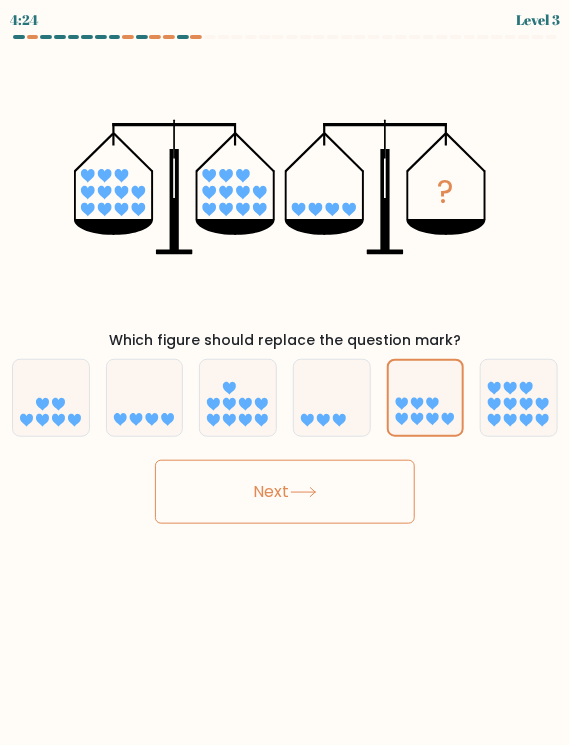 click on "Next" at bounding box center [285, 492] 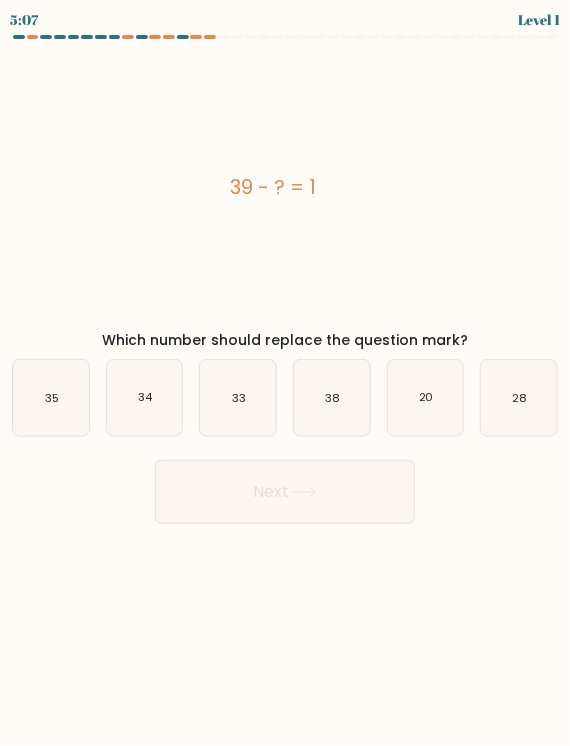 click on "Next" at bounding box center [285, 492] 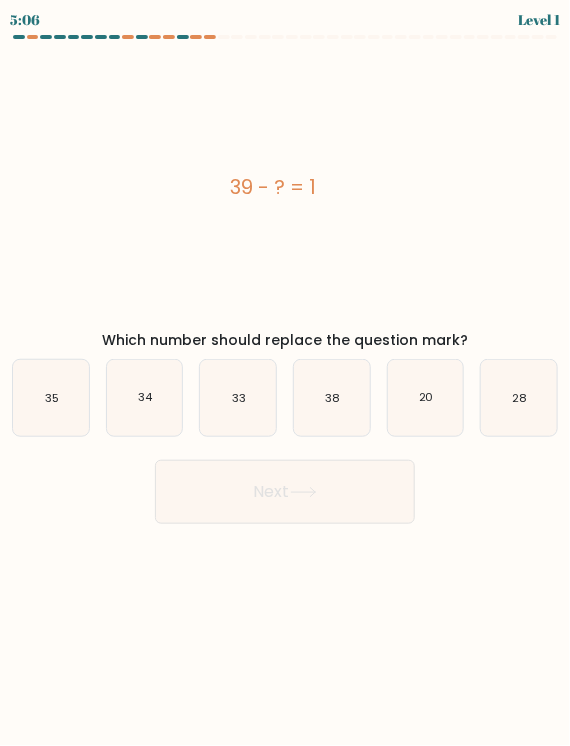 click on "Next" at bounding box center [285, 484] 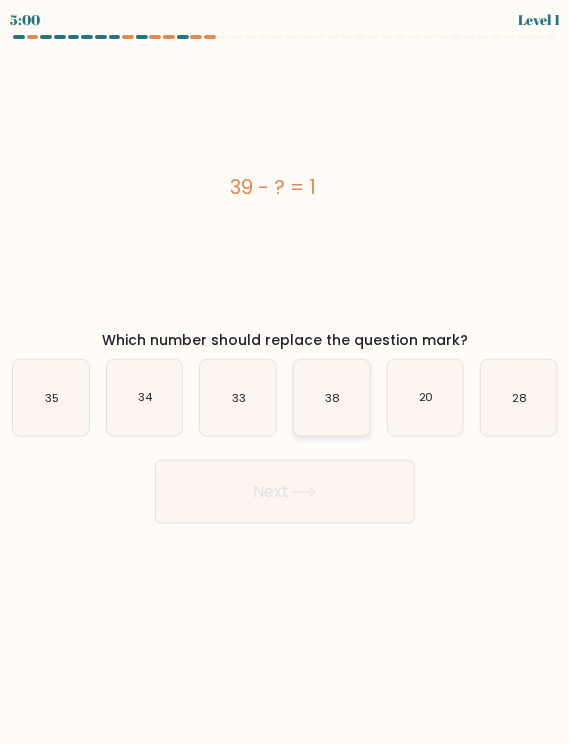 click on "38" at bounding box center [332, 398] 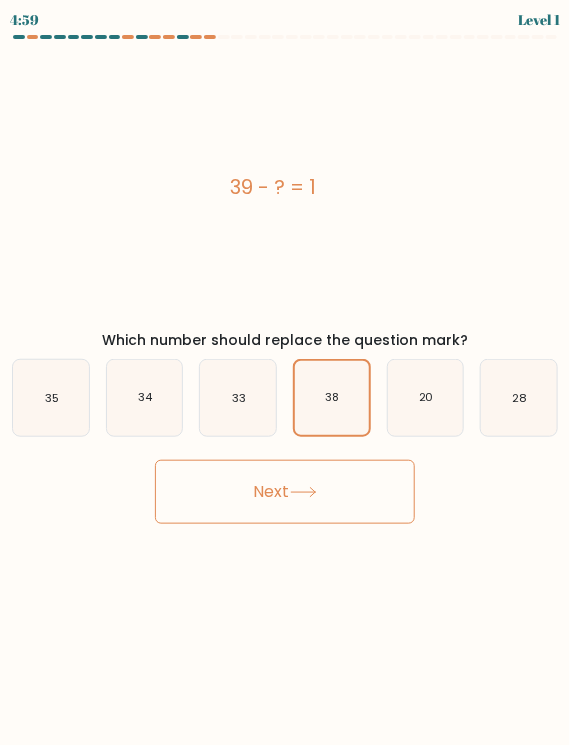 click on "Next" at bounding box center [285, 492] 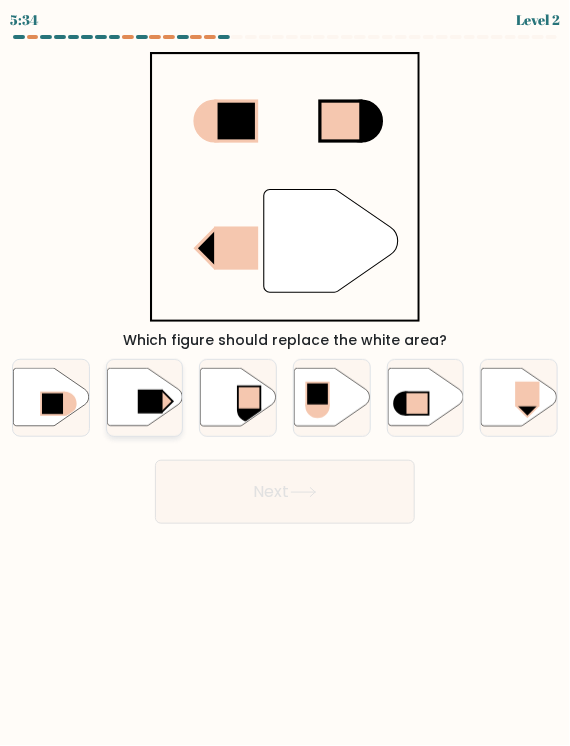 drag, startPoint x: 147, startPoint y: 390, endPoint x: 159, endPoint y: 390, distance: 12 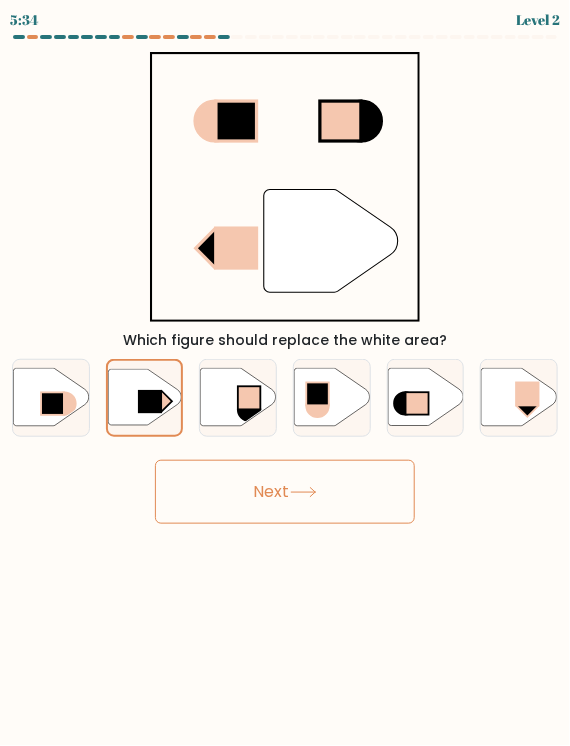 click at bounding box center [303, 492] 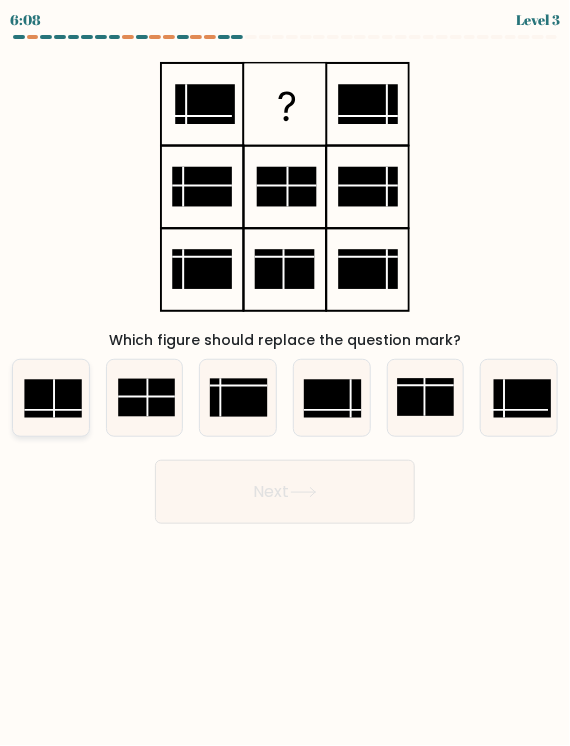 click at bounding box center [52, 398] 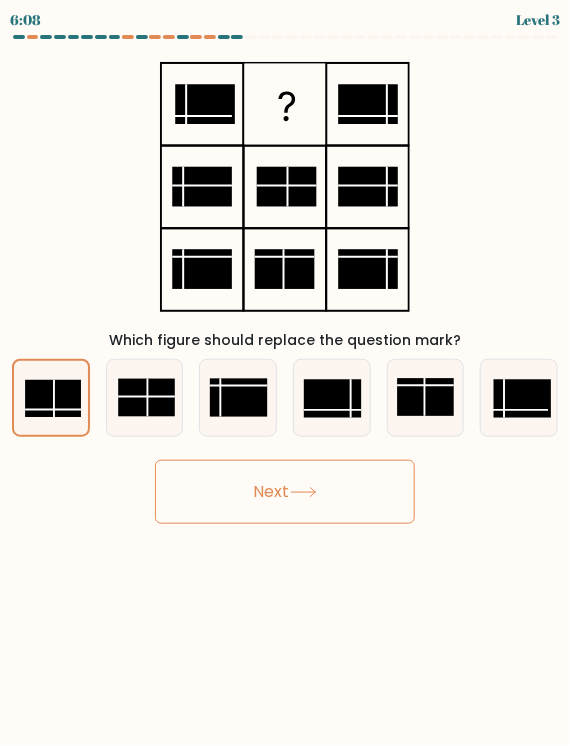 click on "Next" at bounding box center (285, 492) 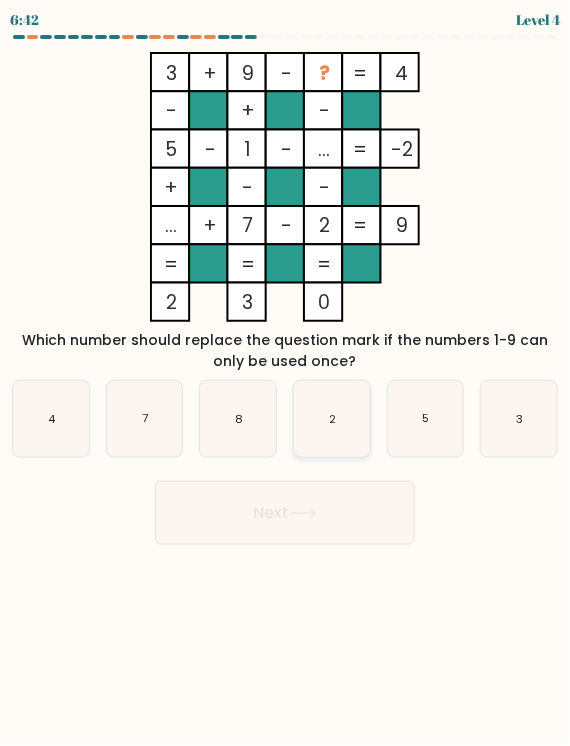 click on "2" at bounding box center [332, 419] 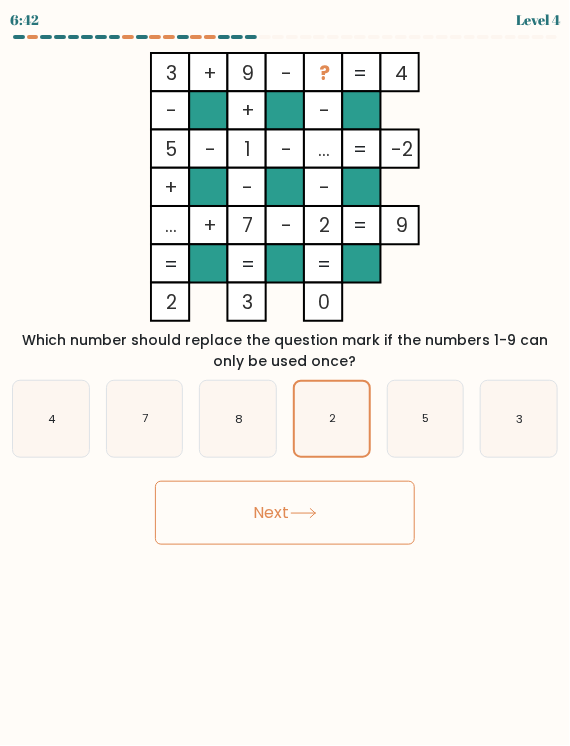 click at bounding box center [303, 513] 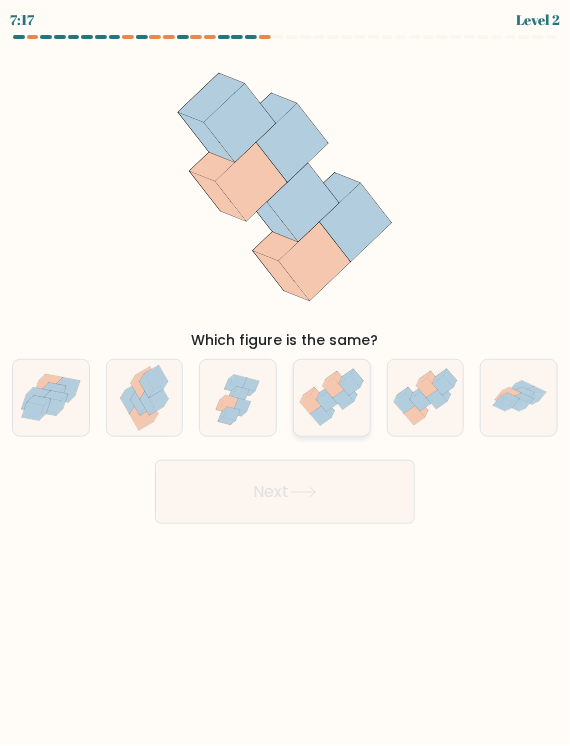 click at bounding box center [326, 402] 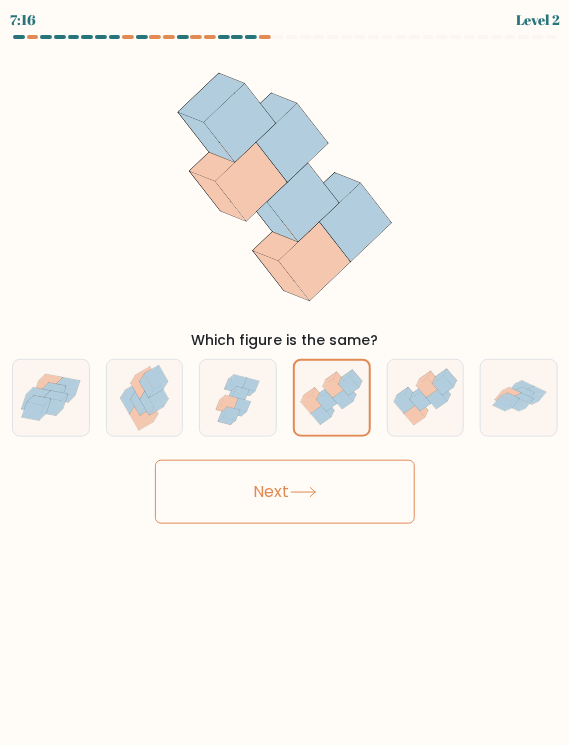 click on "Next" at bounding box center (285, 492) 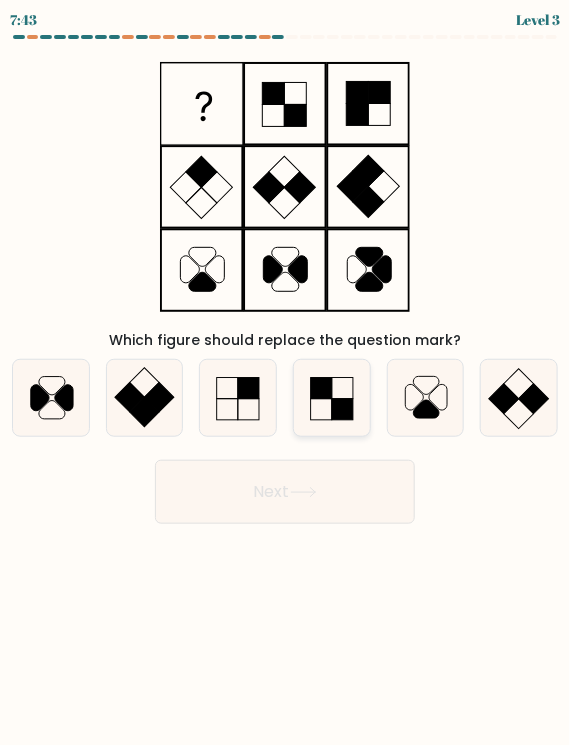 click at bounding box center [321, 388] 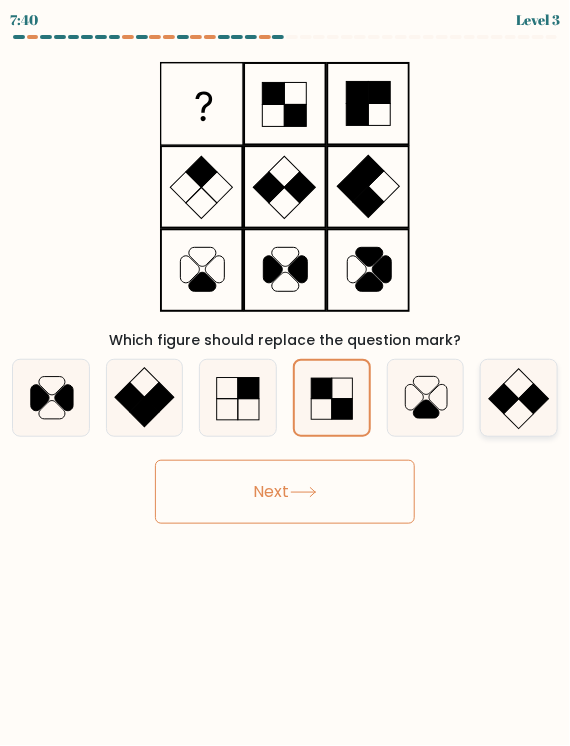 click at bounding box center [519, 398] 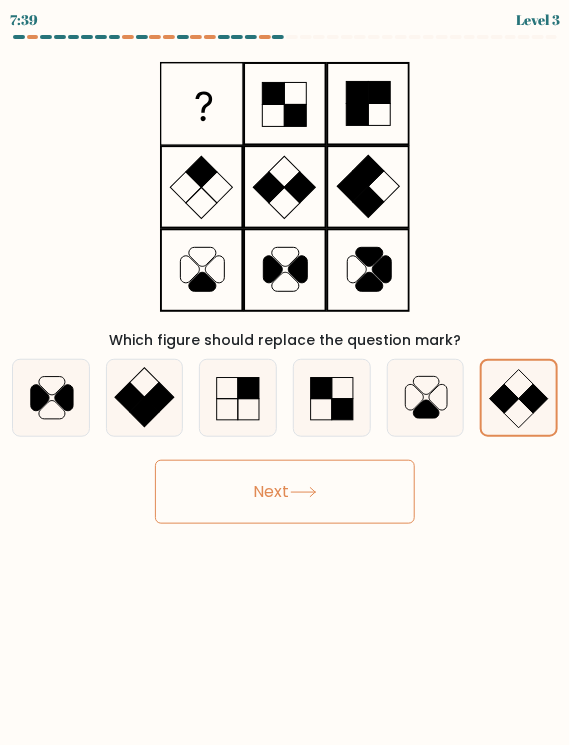 click on "Next" at bounding box center [285, 492] 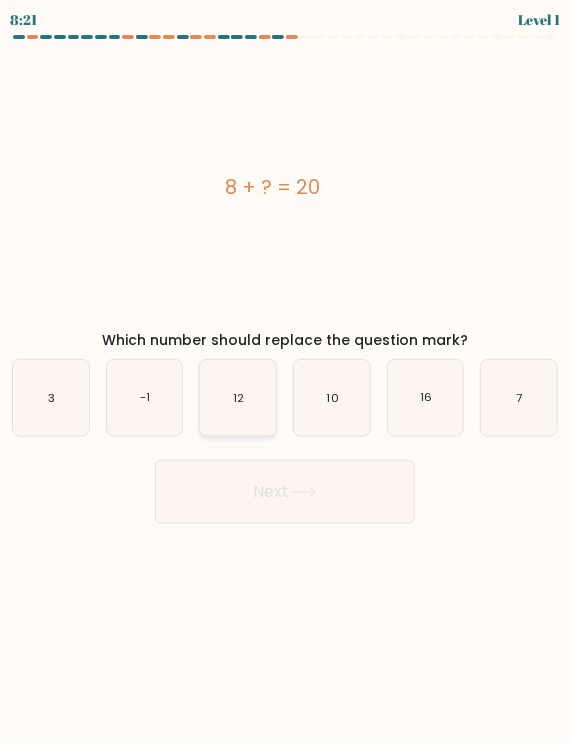 click on "12" at bounding box center [238, 398] 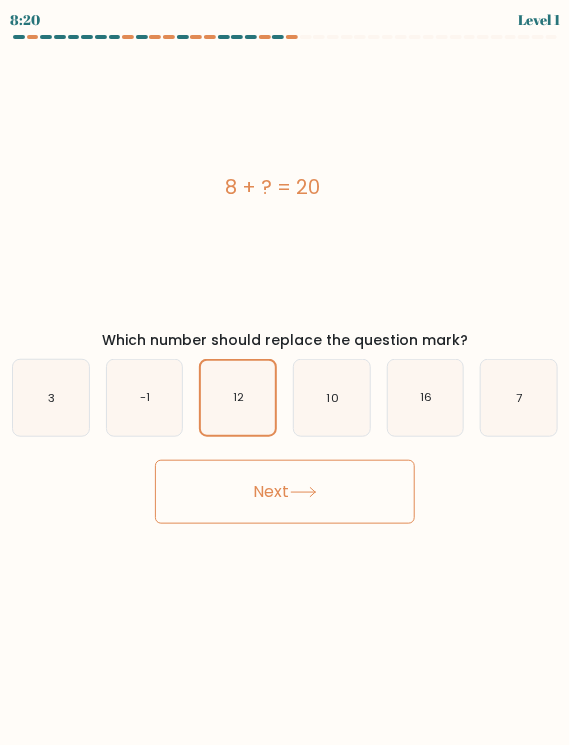 click on "Next" at bounding box center [285, 492] 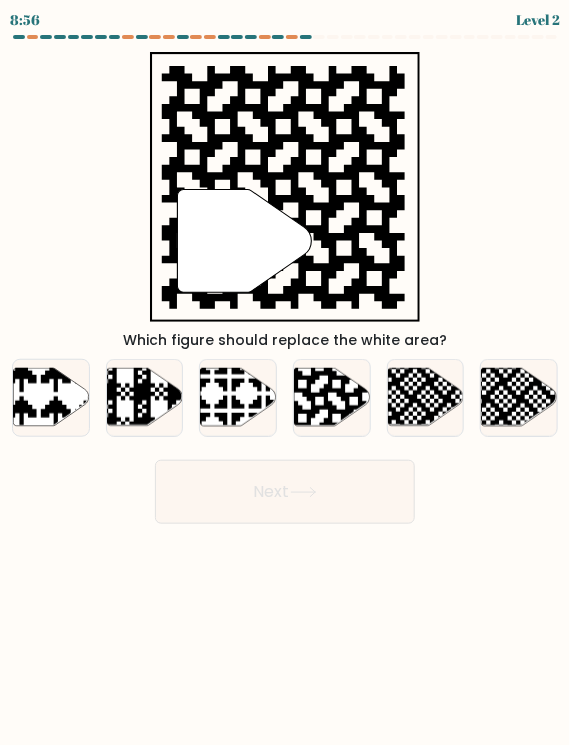 click on "Next" at bounding box center (285, 484) 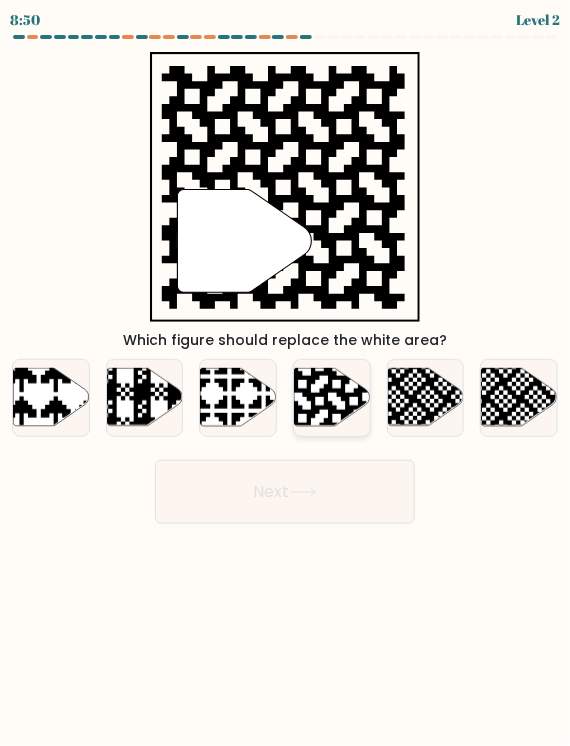 click at bounding box center [353, 367] 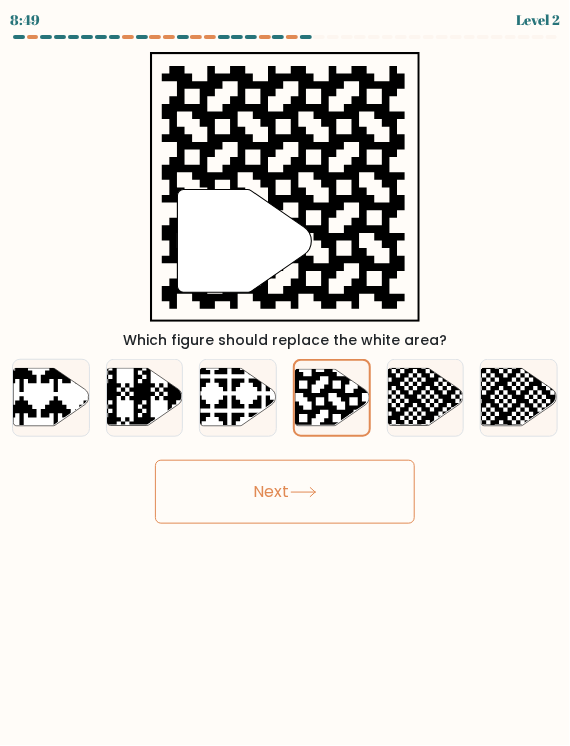 click on "Next" at bounding box center [285, 492] 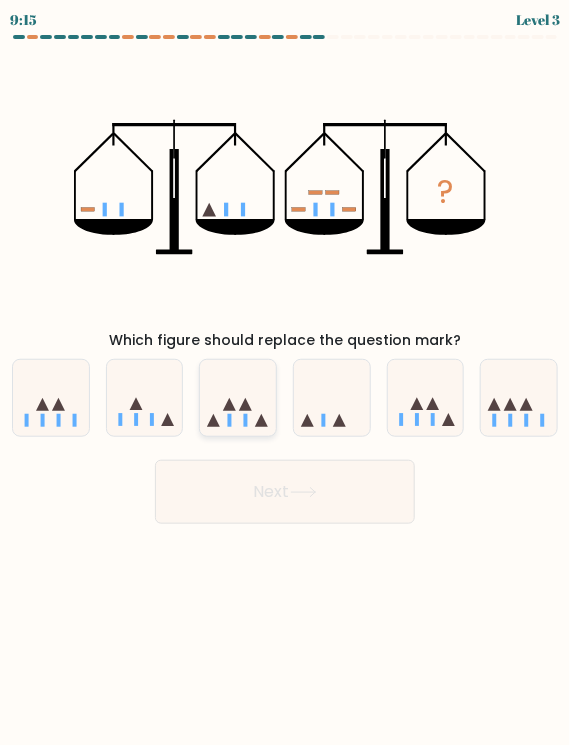 click at bounding box center [238, 397] 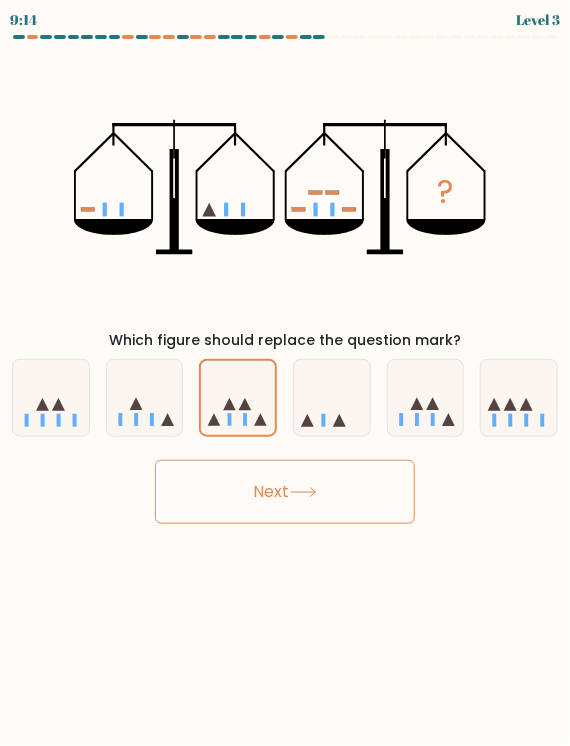 click on "Next" at bounding box center [285, 492] 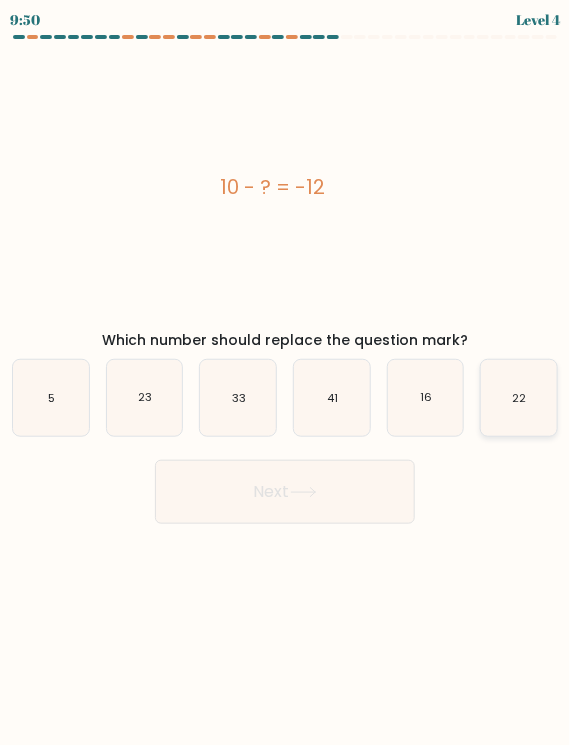 click on "22" at bounding box center (520, 398) 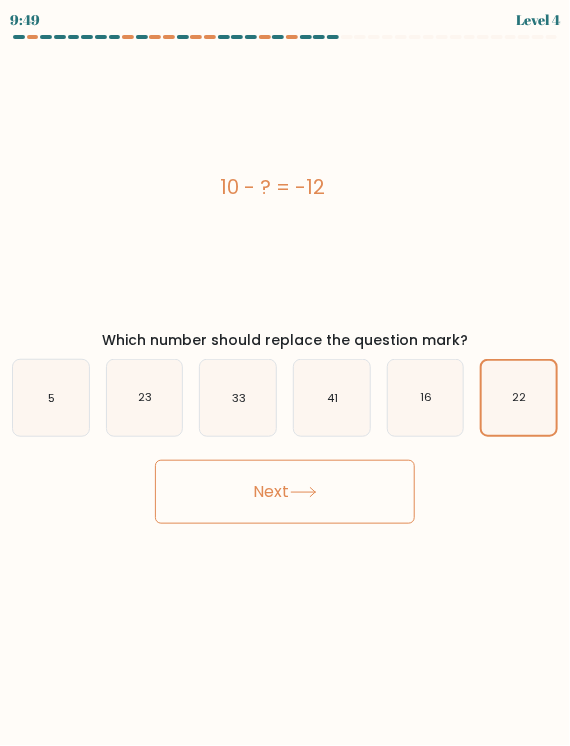 click on "Next" at bounding box center [285, 492] 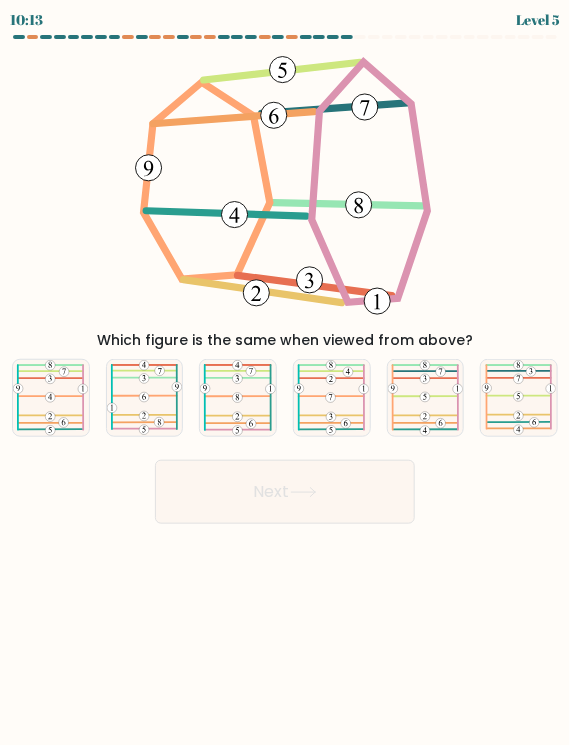 click on "Which figure is the same when viewed from above?" at bounding box center (285, 201) 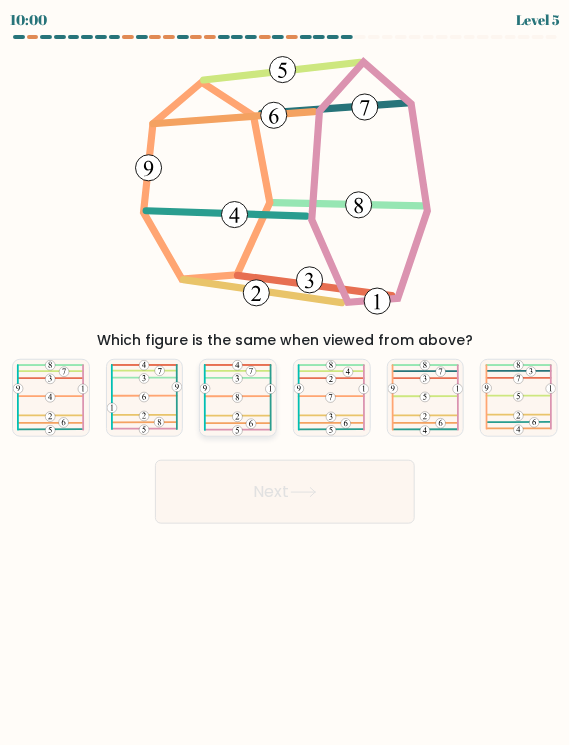 click at bounding box center (237, 398) 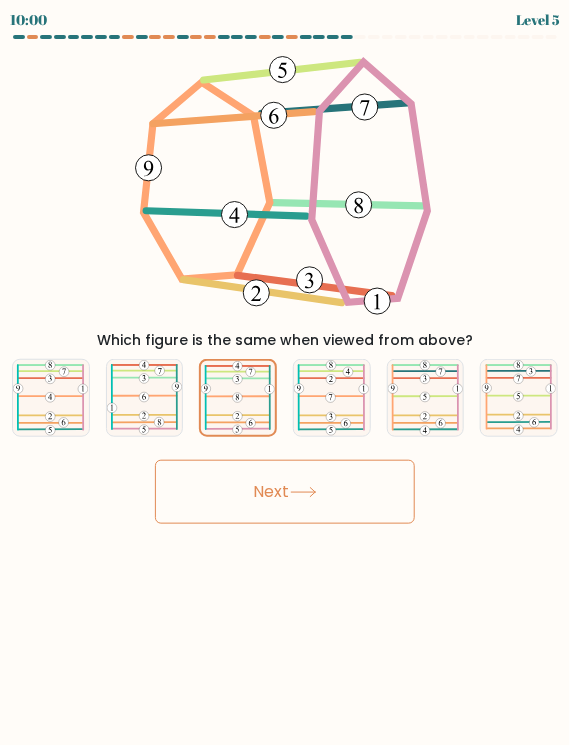 click at bounding box center (303, 492) 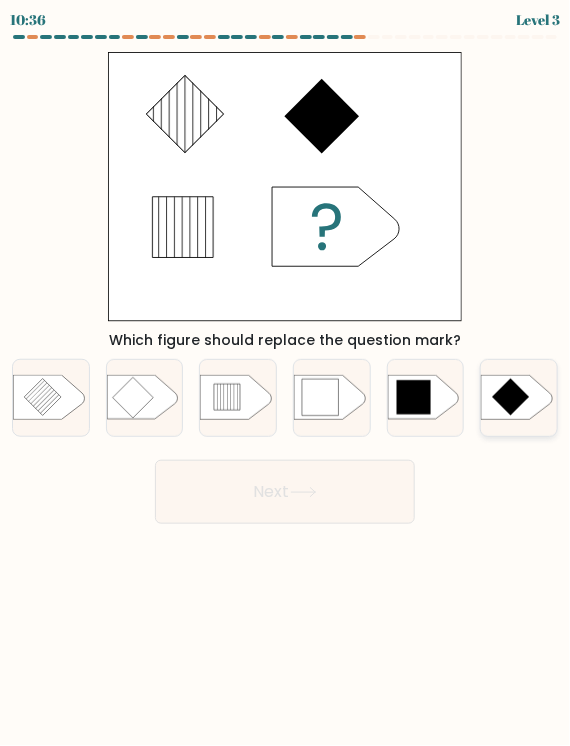 click at bounding box center [511, 397] 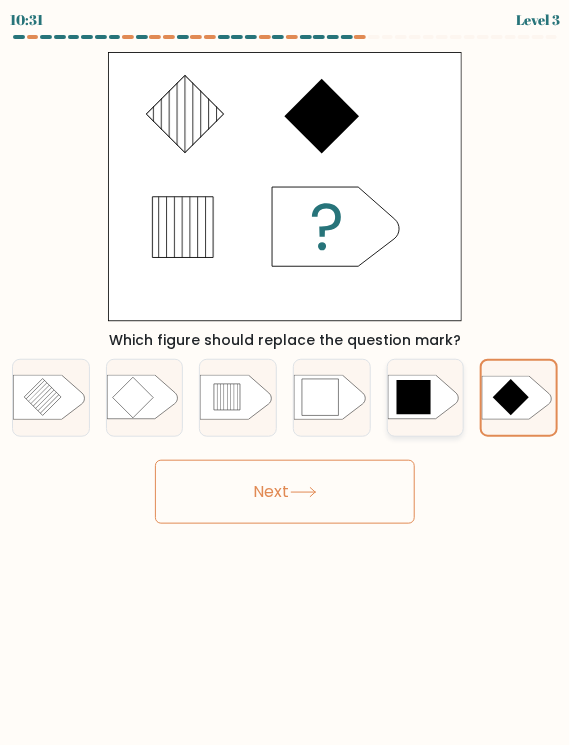 click at bounding box center [413, 398] 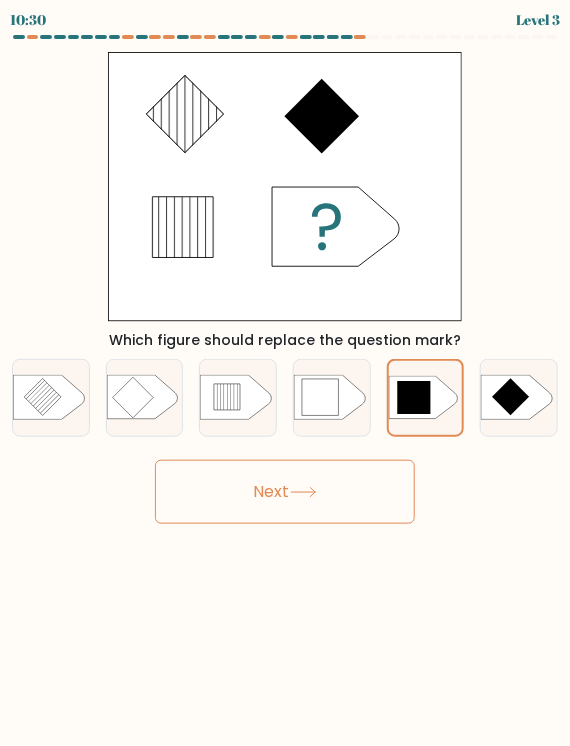 click at bounding box center [303, 492] 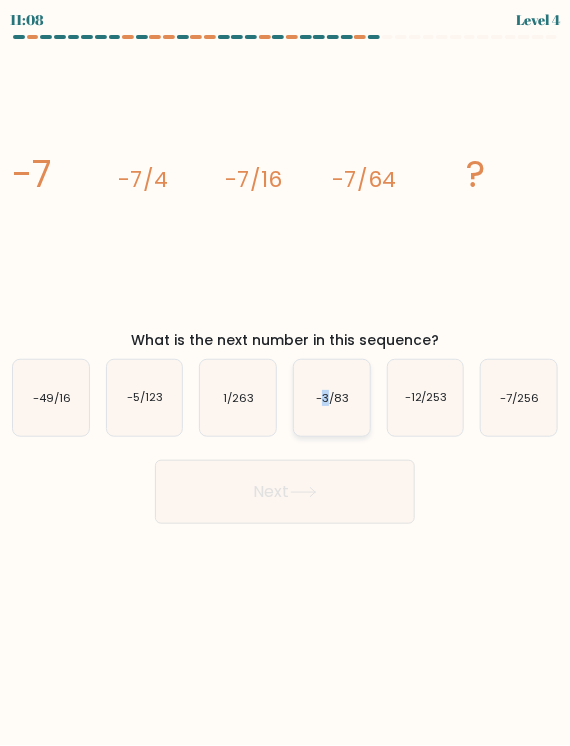 drag, startPoint x: 324, startPoint y: 397, endPoint x: 323, endPoint y: 408, distance: 11.045361 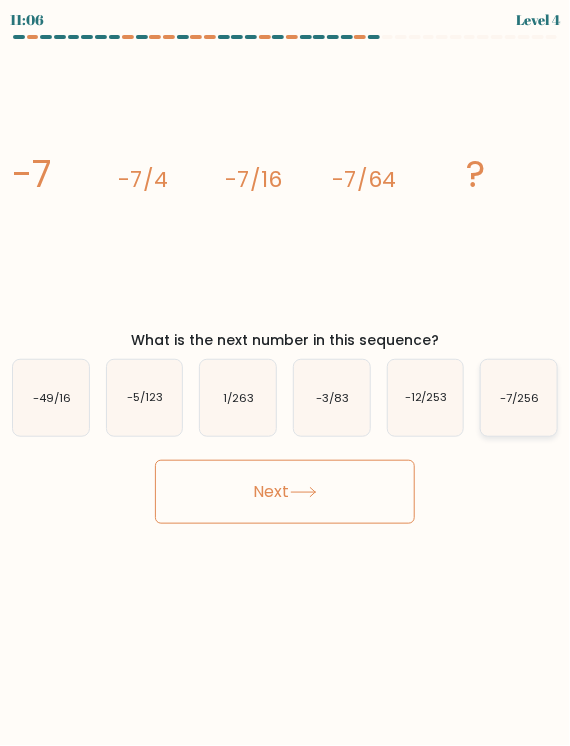 click on "-7/256" at bounding box center (519, 398) 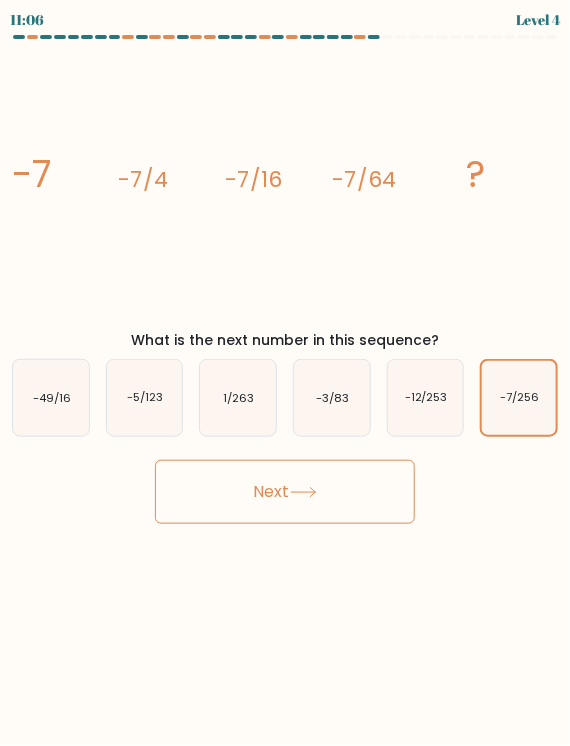 click on "Next" at bounding box center [285, 492] 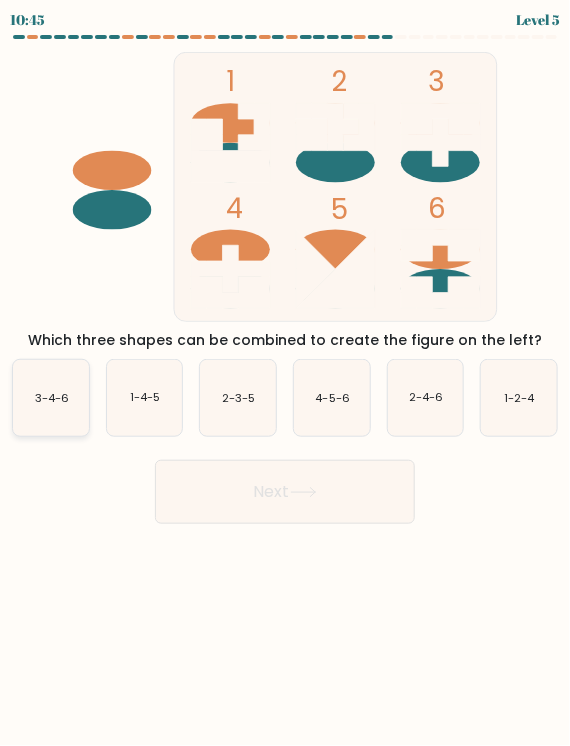 click on "3-4-6" at bounding box center (52, 398) 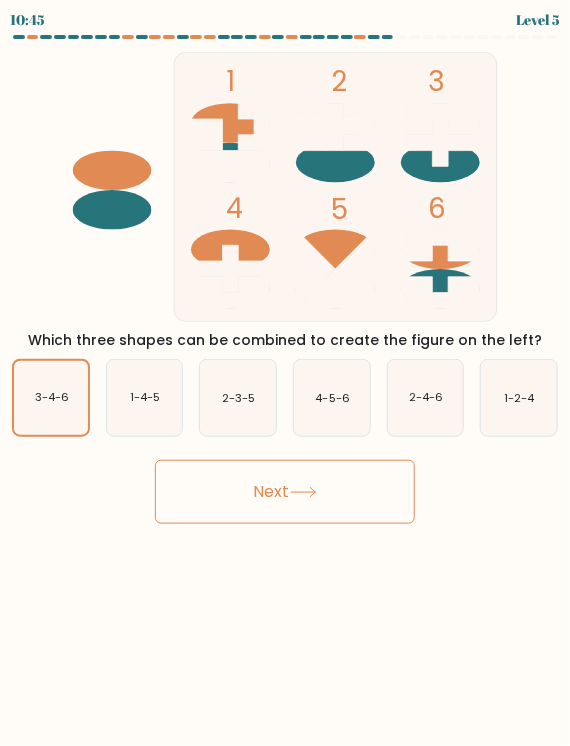 click on "Next" at bounding box center (285, 492) 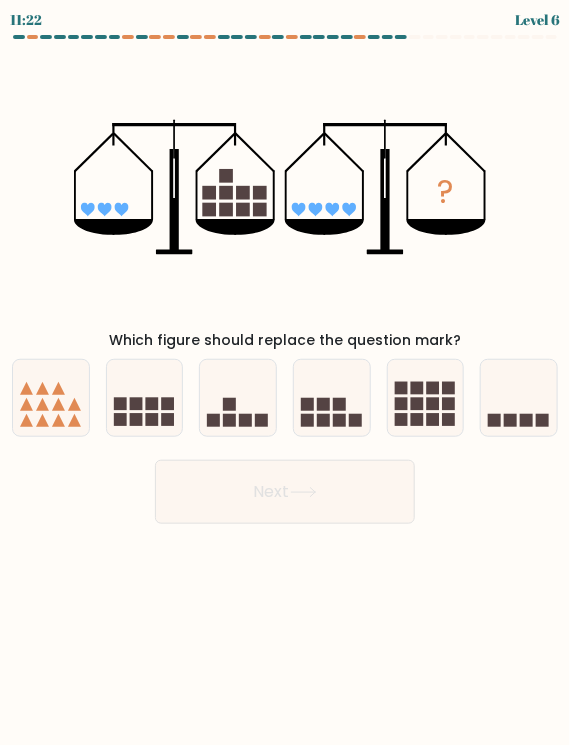 click on "Next" at bounding box center [285, 484] 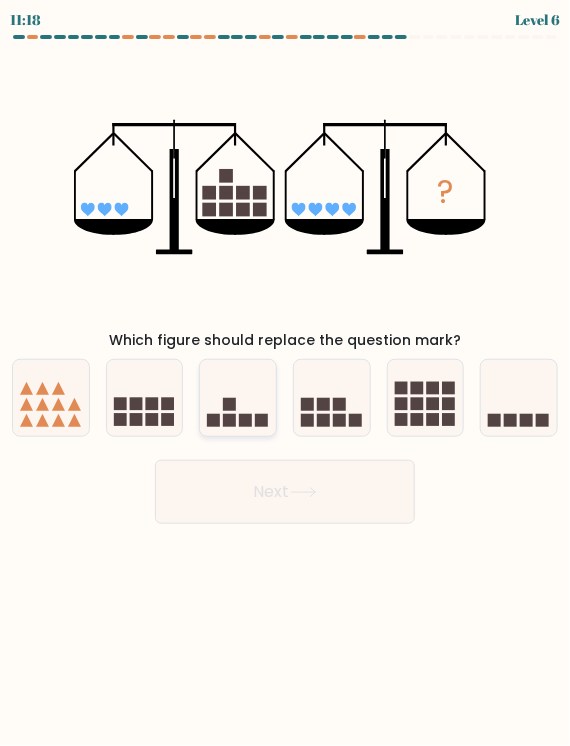 drag, startPoint x: 142, startPoint y: 404, endPoint x: 203, endPoint y: 428, distance: 65.551506 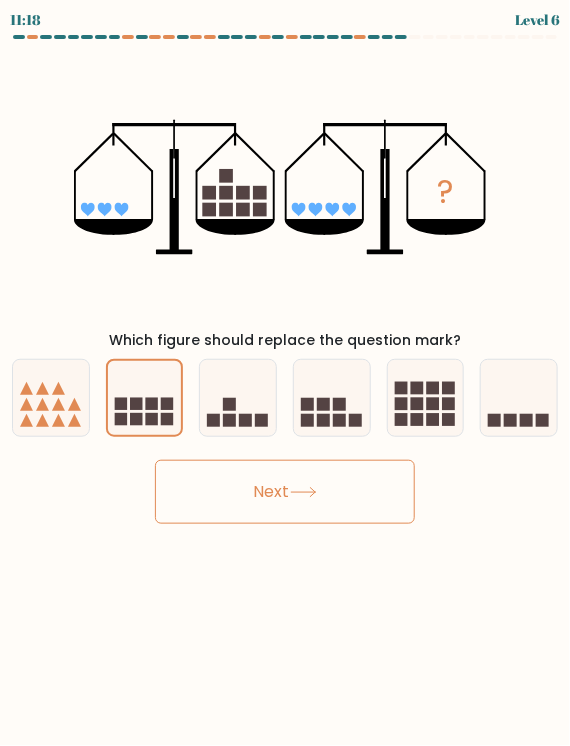 click on "Next" at bounding box center (285, 492) 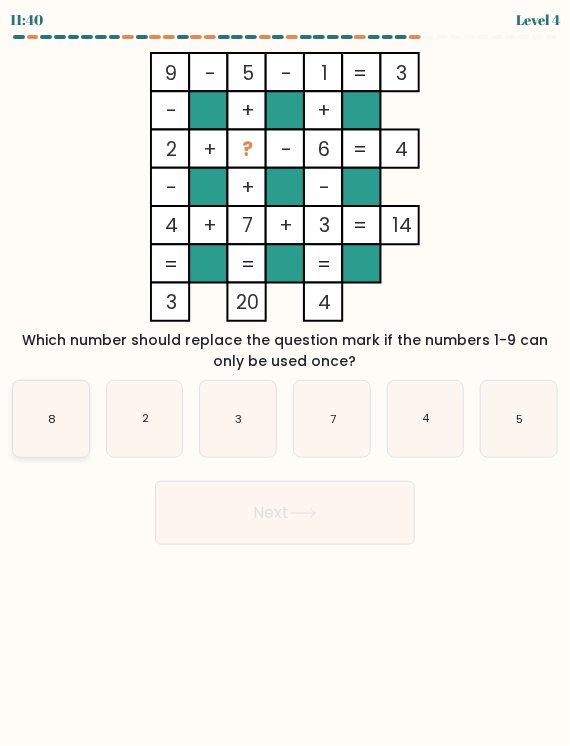 click on "8" at bounding box center (51, 419) 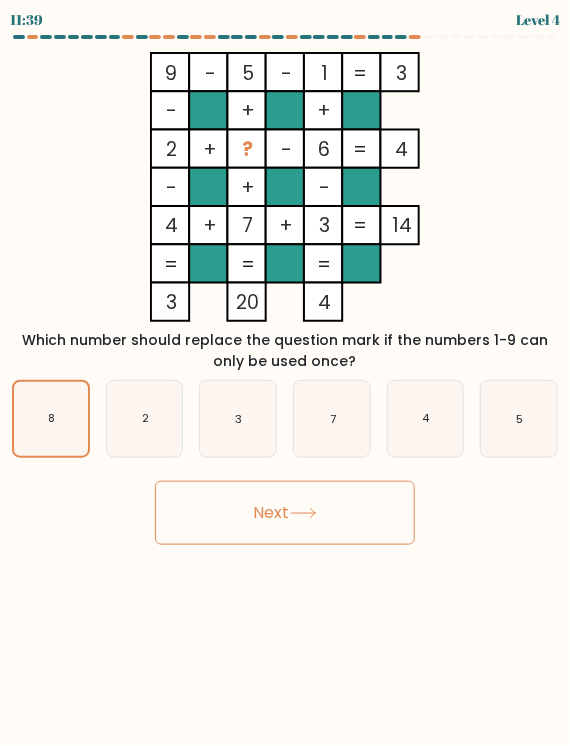 click on "Next" at bounding box center (285, 513) 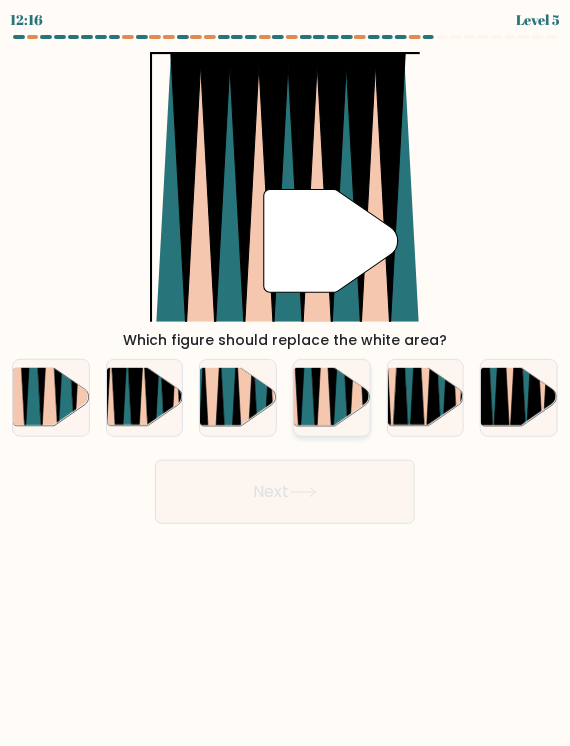 click at bounding box center (324, 368) 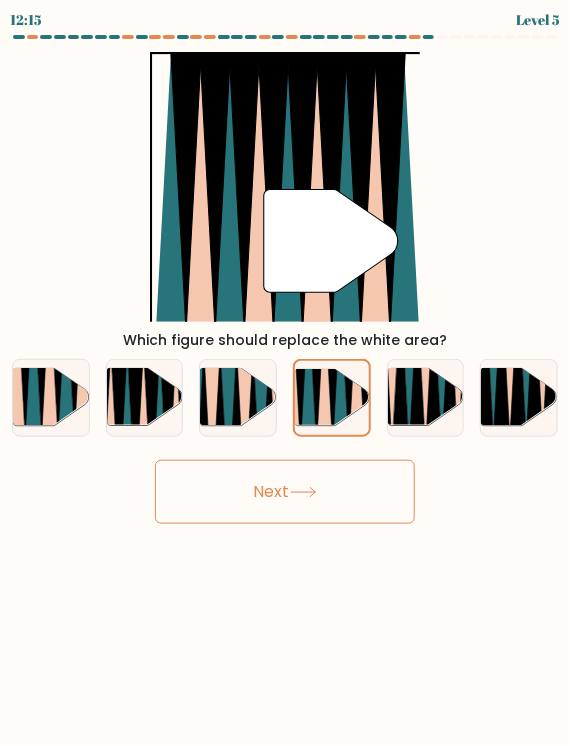 click on "Next" at bounding box center (285, 492) 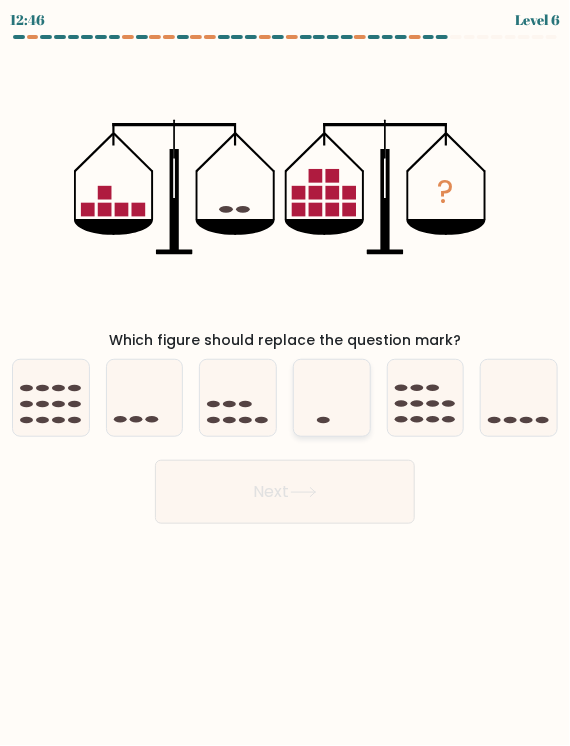 drag, startPoint x: 328, startPoint y: 415, endPoint x: 344, endPoint y: 415, distance: 16 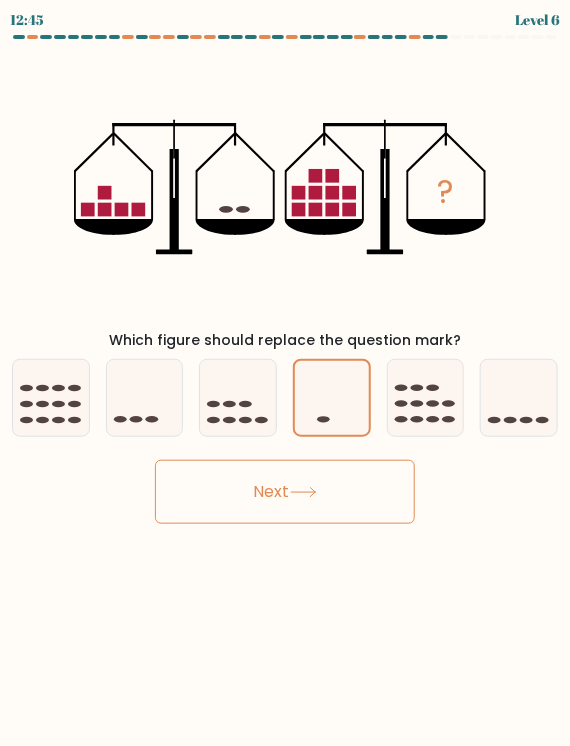 click on "Next" at bounding box center (285, 492) 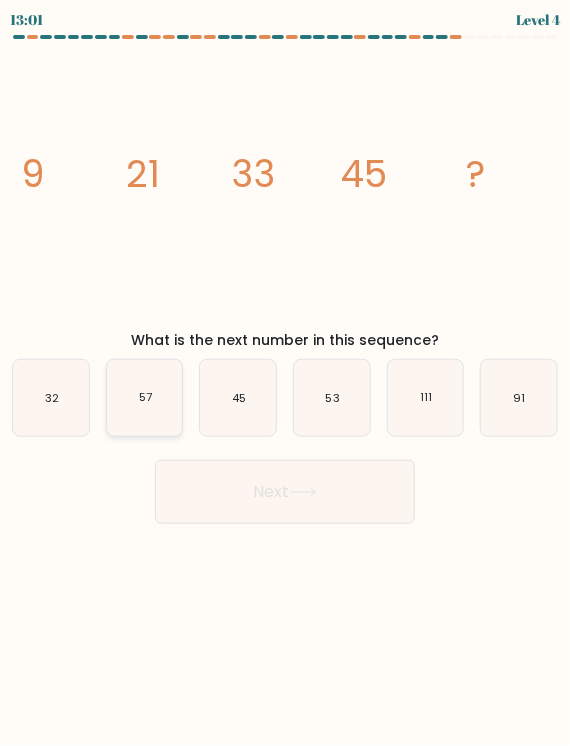 click on "57" at bounding box center (145, 398) 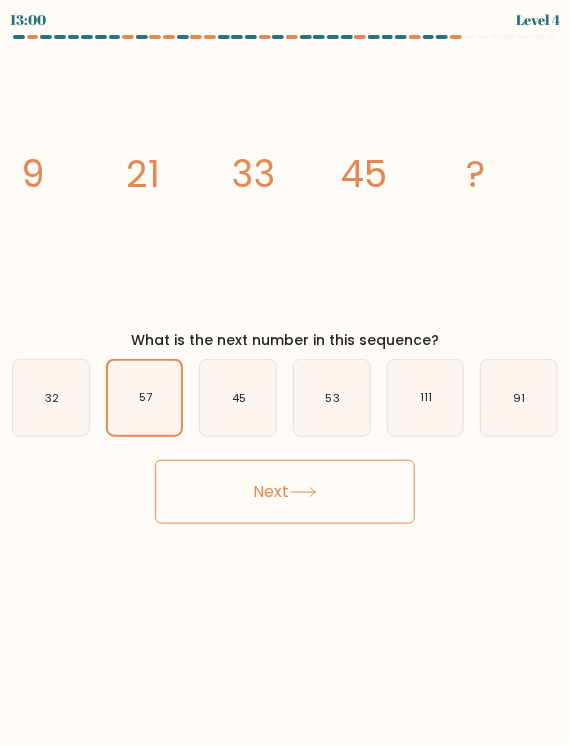 click on "Next" at bounding box center (285, 492) 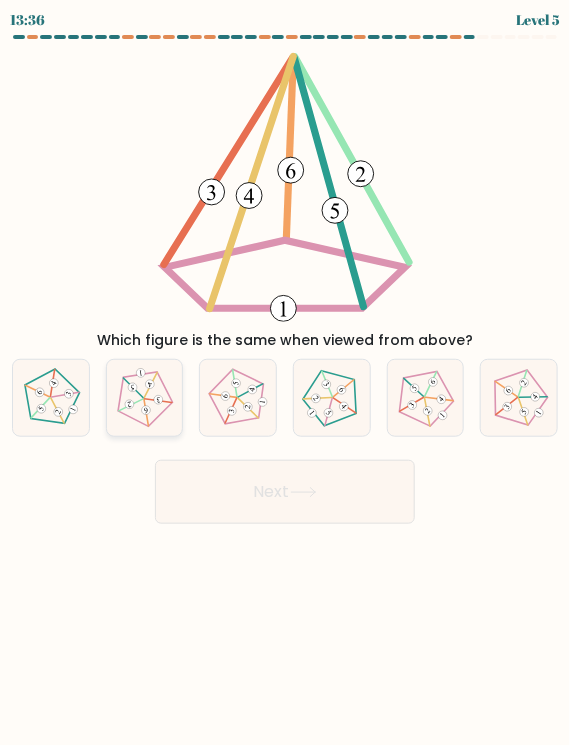 click at bounding box center [144, 398] 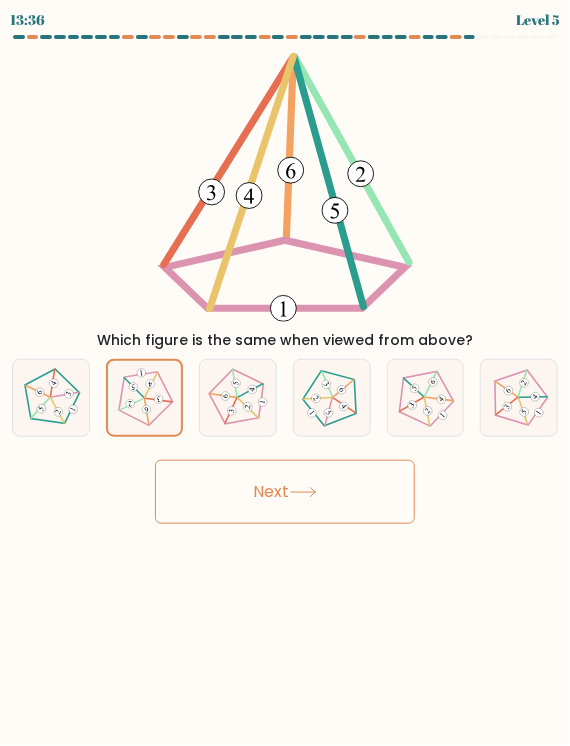 click on "Next" at bounding box center (285, 492) 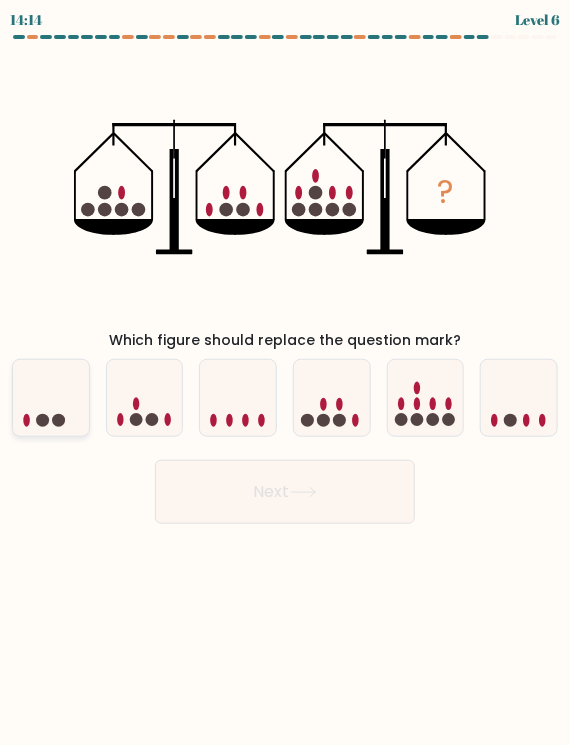 click at bounding box center [51, 397] 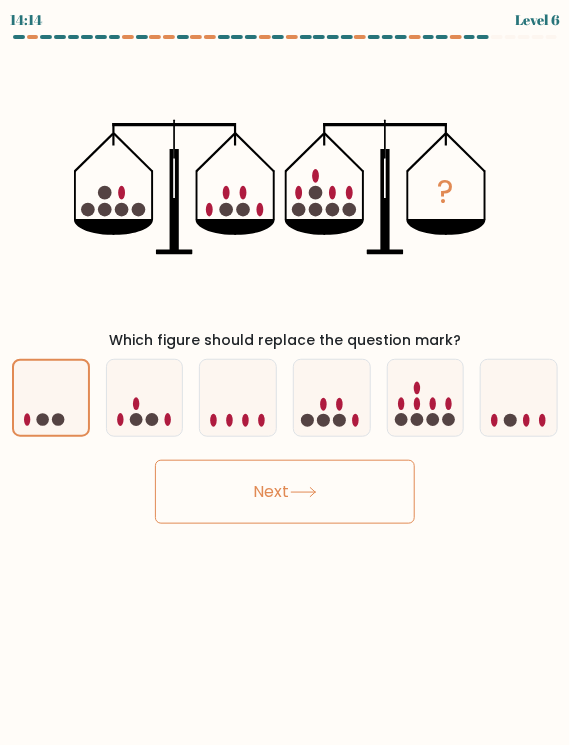click on "Next" at bounding box center (285, 492) 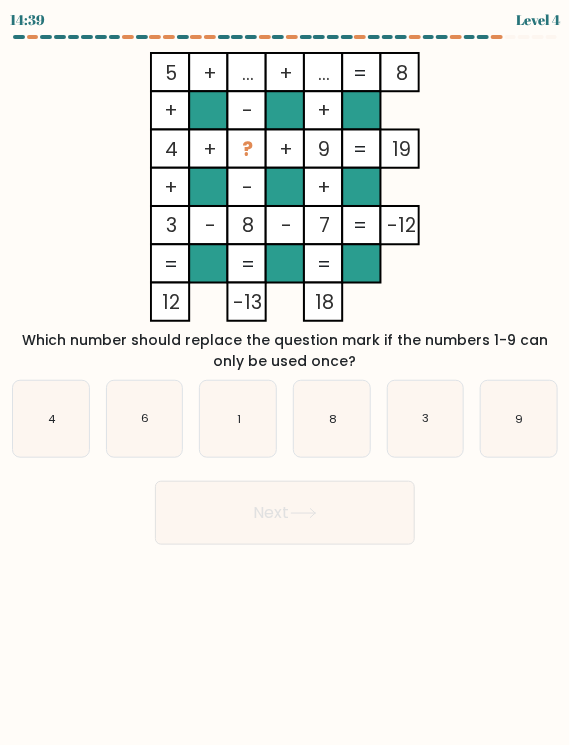 click on "Next" at bounding box center [285, 505] 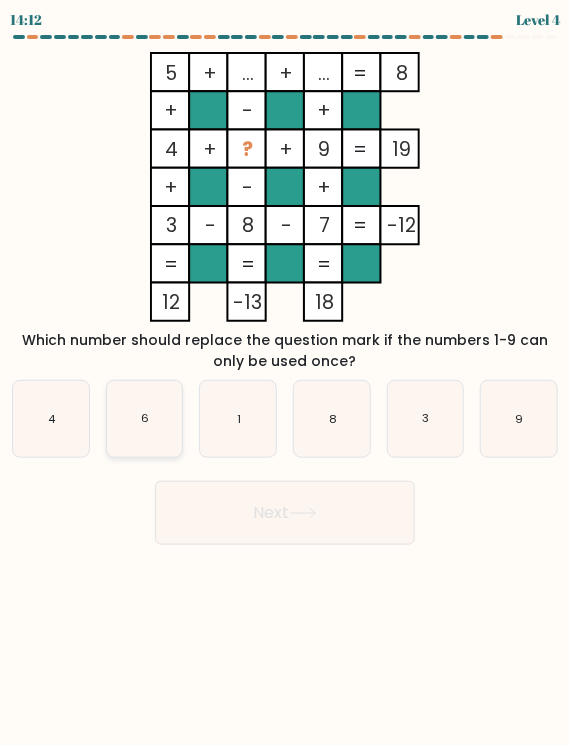click on "6" at bounding box center (145, 419) 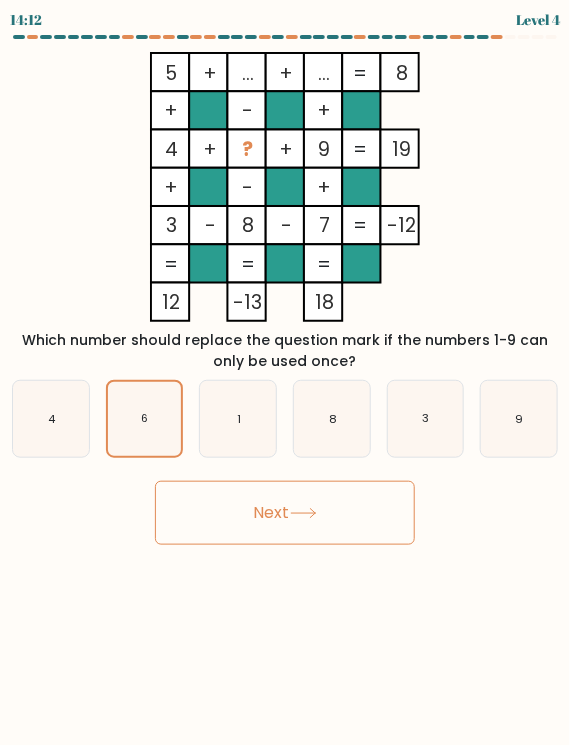click on "Next" at bounding box center [285, 513] 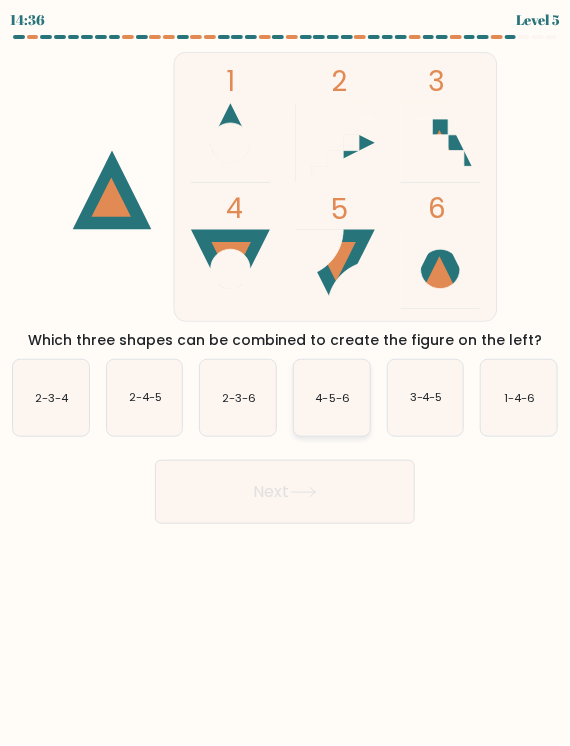 click on "4-5-6" at bounding box center (333, 398) 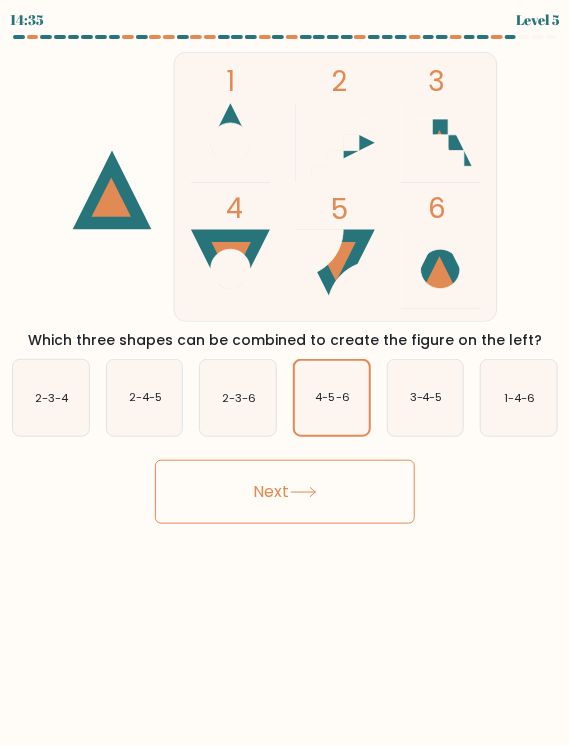 click on "Next" at bounding box center [285, 492] 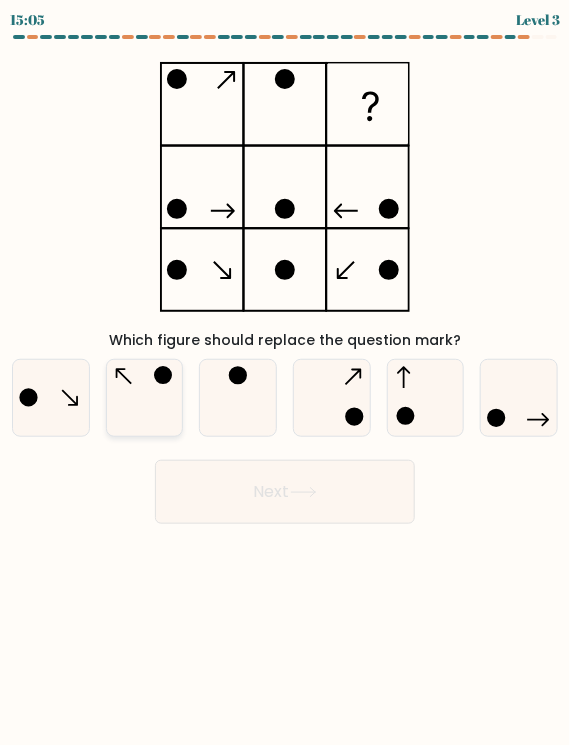 click at bounding box center (145, 398) 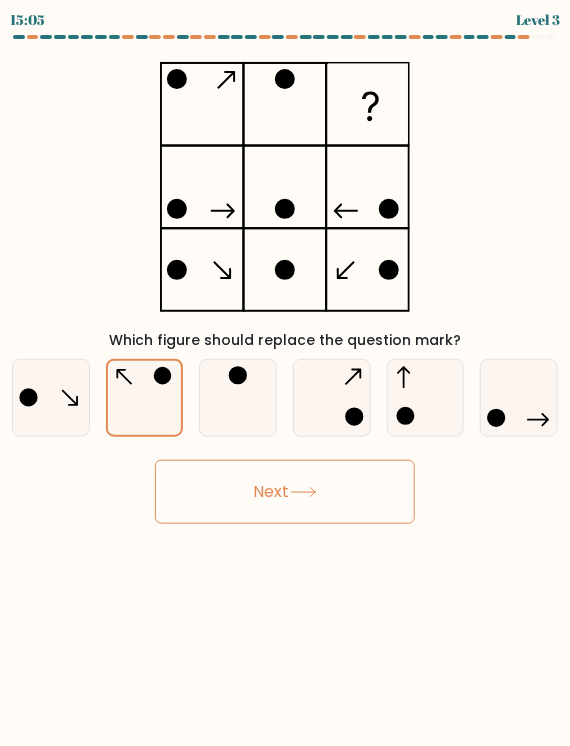 click at bounding box center [303, 492] 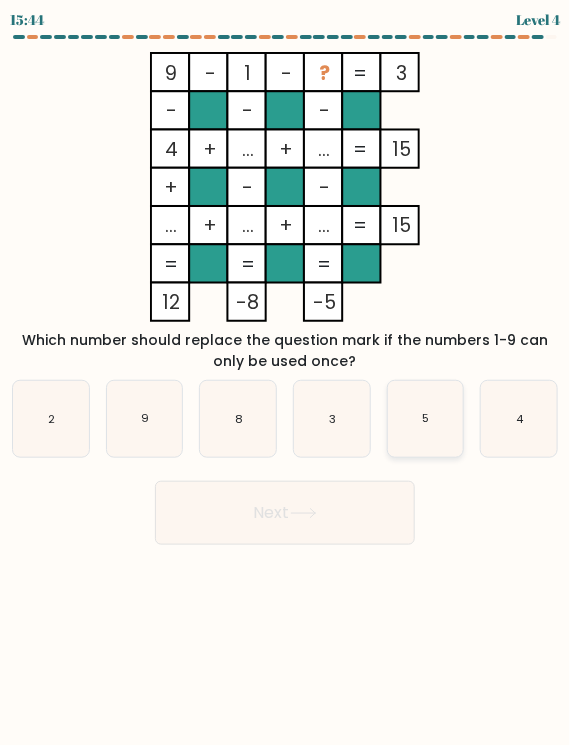 click on "5" at bounding box center (426, 419) 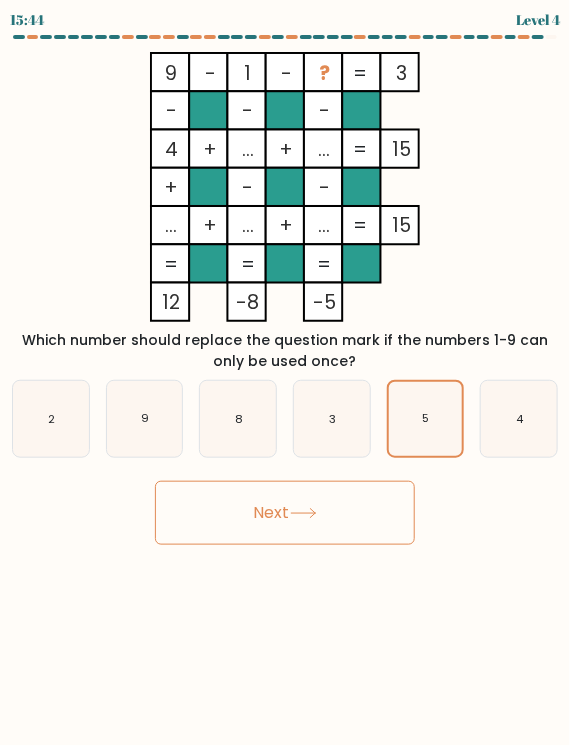 click on "Next" at bounding box center [285, 513] 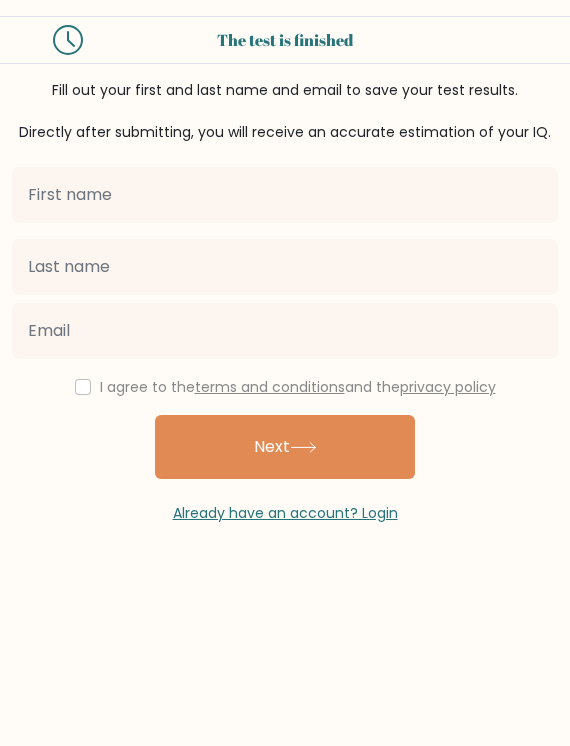 scroll, scrollTop: 0, scrollLeft: 0, axis: both 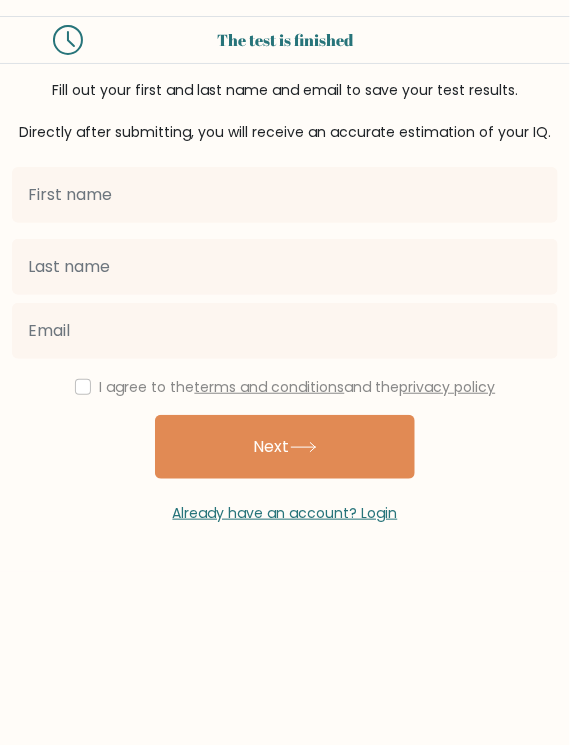 click at bounding box center (285, 195) 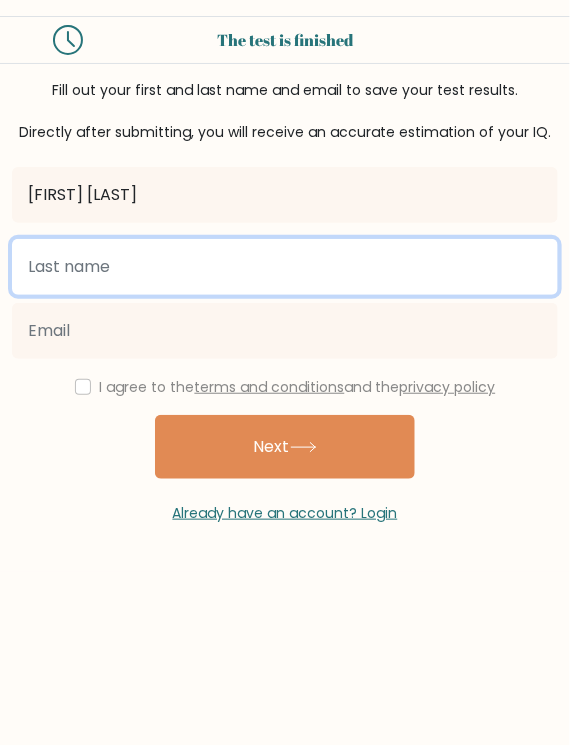 click at bounding box center (285, 267) 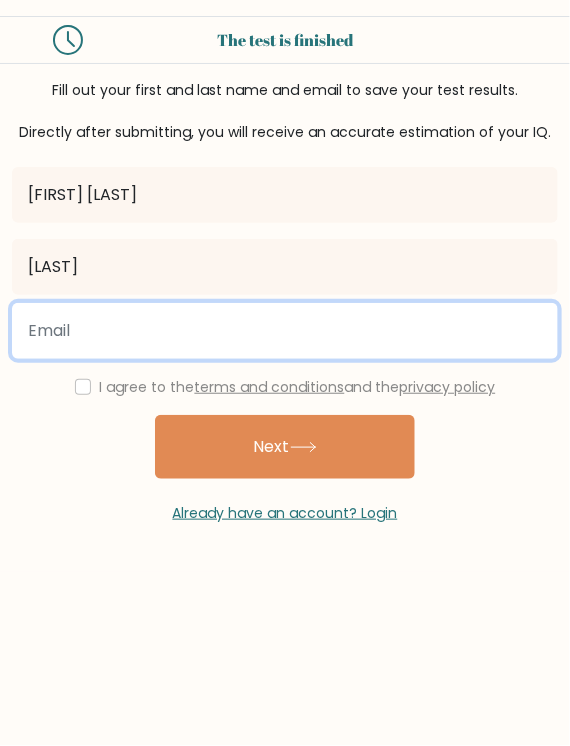 click at bounding box center (285, 331) 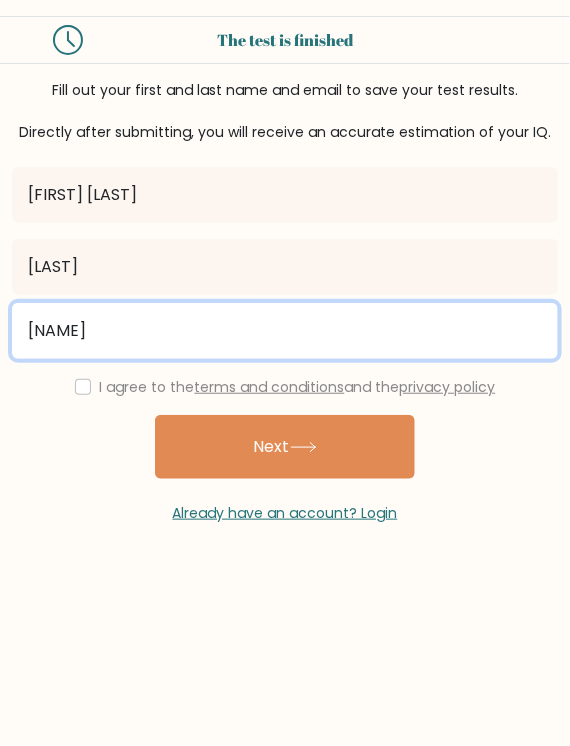 type on "airam26aherada@gmail.com" 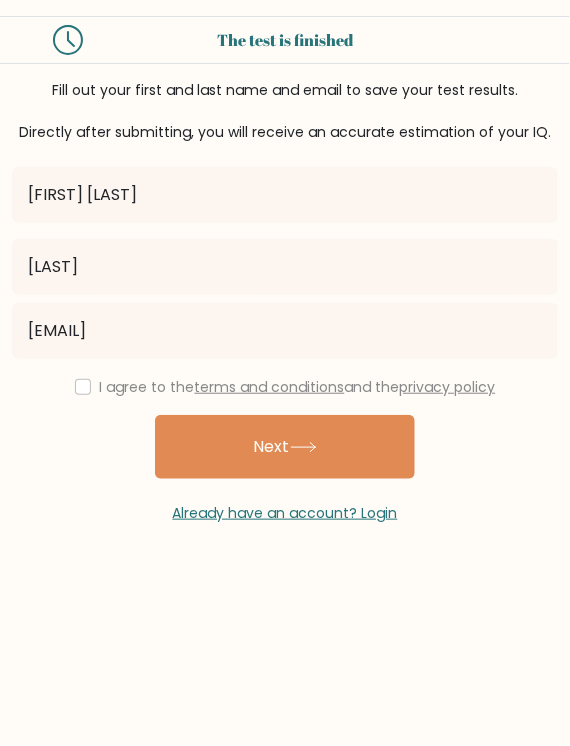 click on "I agree to the  terms and conditions  and the  privacy policy" at bounding box center [285, 387] 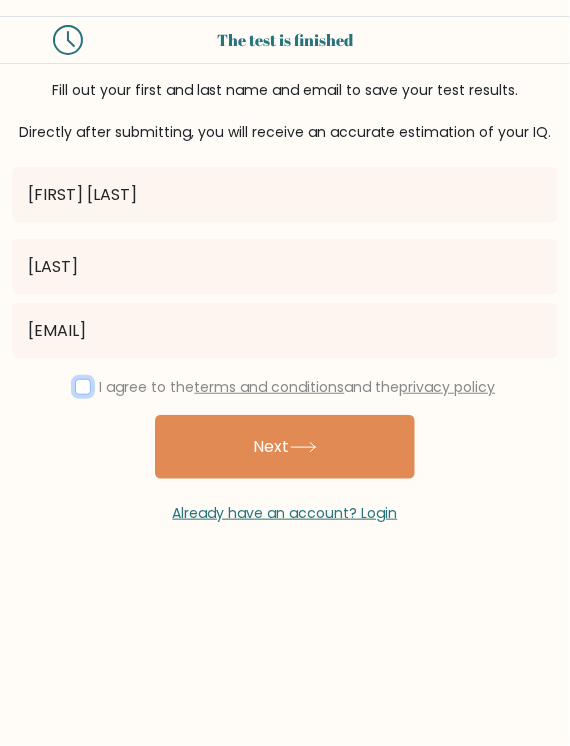 click on "I agree to the  terms and conditions  and the  privacy policy" at bounding box center [285, 387] 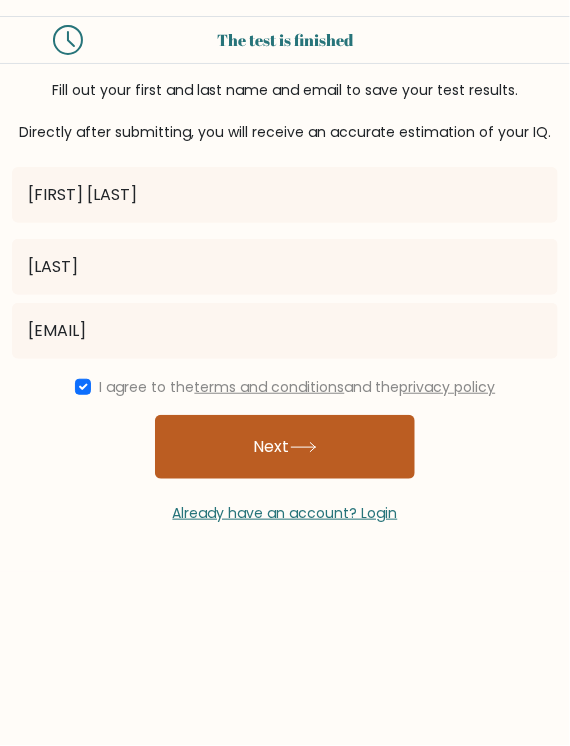 click on "Next" at bounding box center [285, 447] 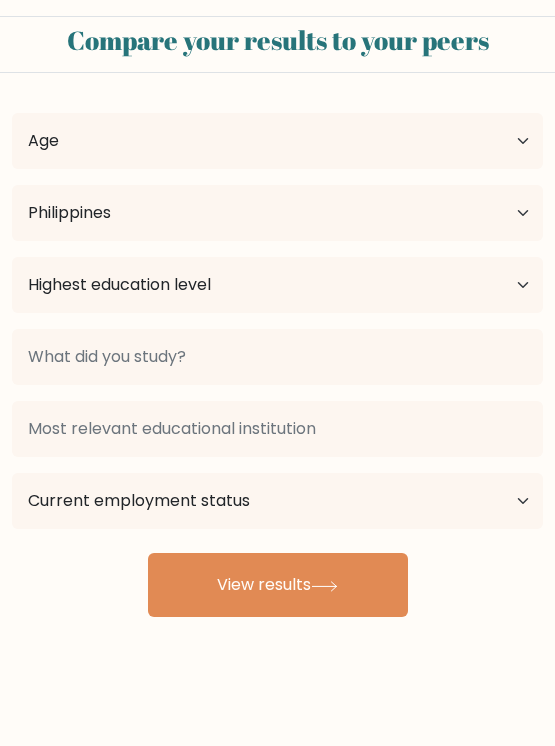 scroll, scrollTop: 0, scrollLeft: 0, axis: both 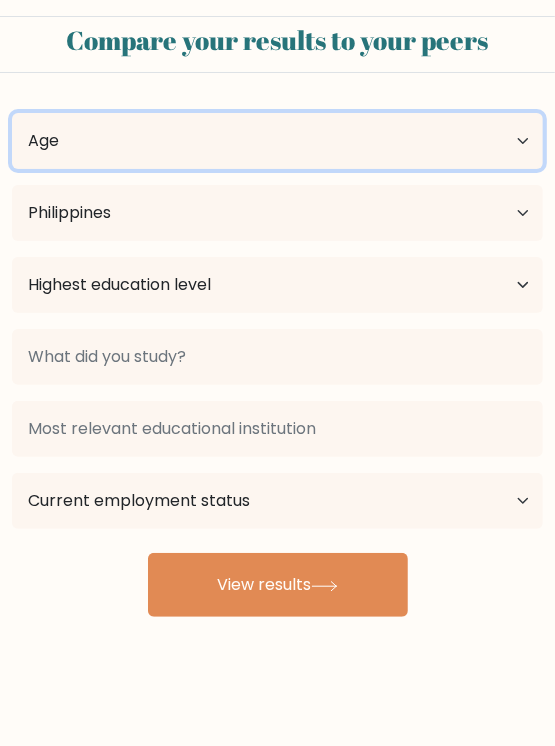 click on "Age
Under 18 years old
18-24 years old
25-34 years old
35-44 years old
45-54 years old
55-64 years old
65 years old and above" at bounding box center (277, 141) 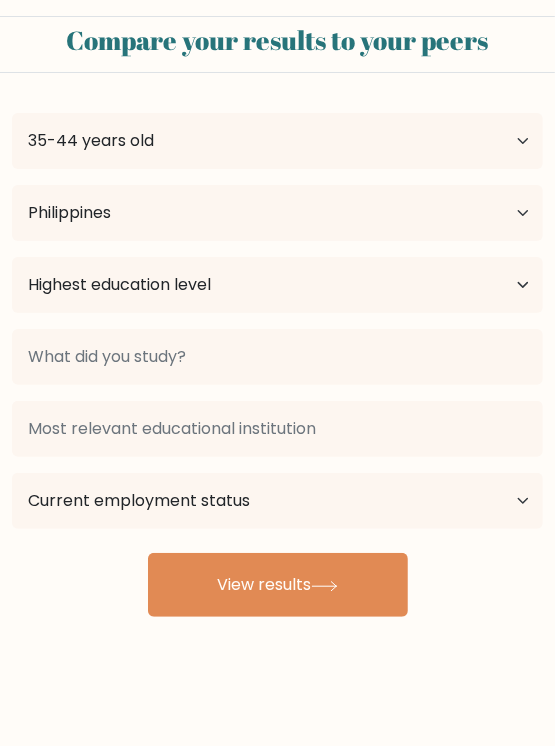 click on "Compare your results to your peers" at bounding box center [277, 40] 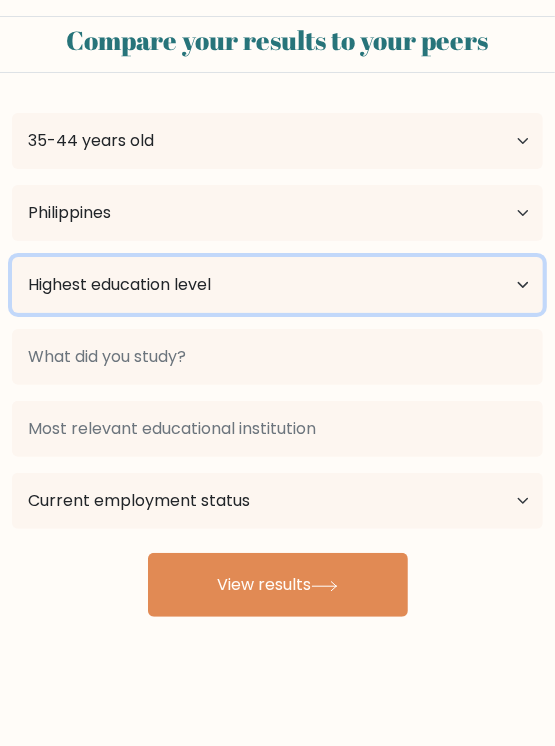 click on "Highest education level
No schooling
Primary
Lower Secondary
Upper Secondary
Occupation Specific
Bachelor's degree
Master's degree
Doctoral degree" at bounding box center (277, 285) 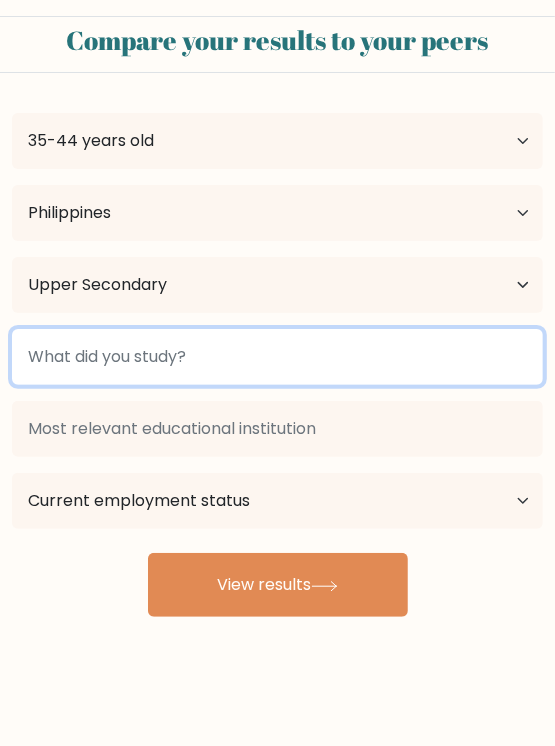 click at bounding box center (277, 357) 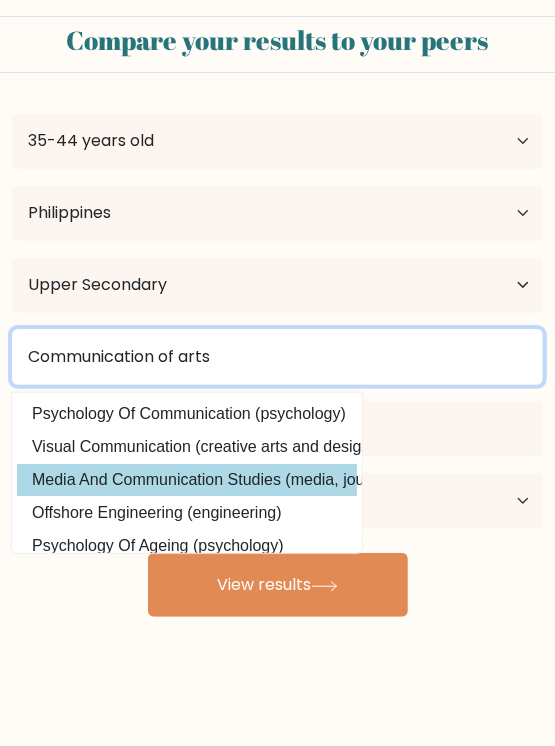 type on "Communication of arts" 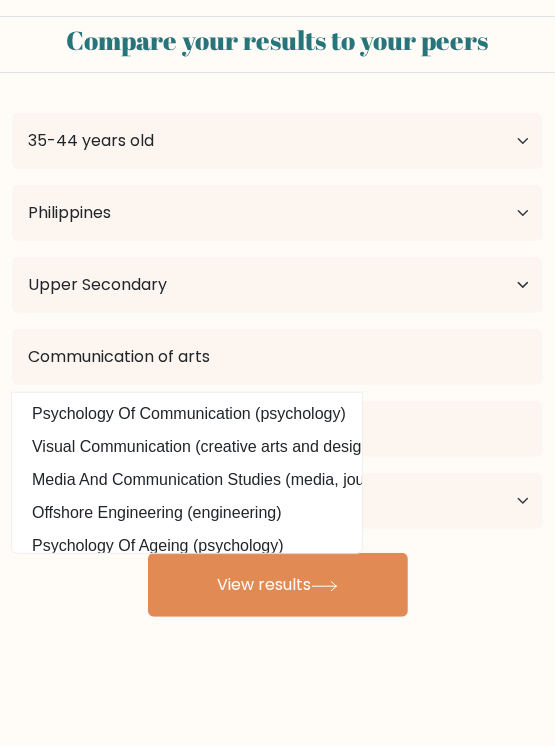 click on "Media And Communication Studies (media, journalism and communications)" at bounding box center [187, 480] 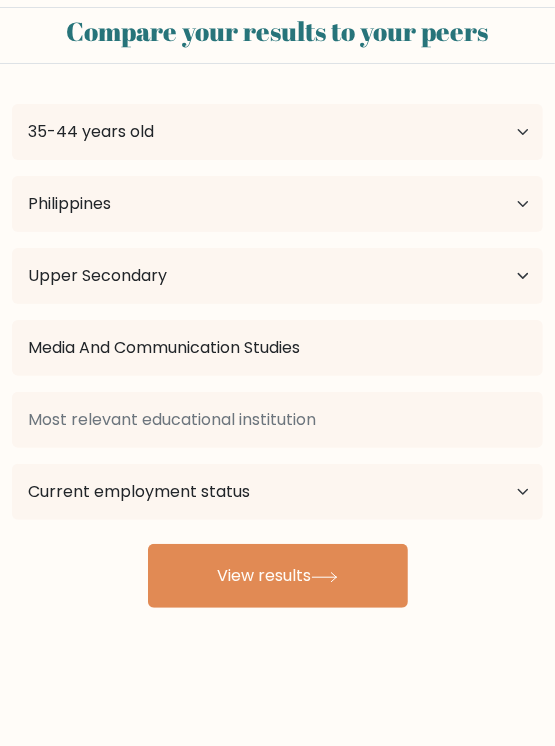 scroll, scrollTop: 12, scrollLeft: 0, axis: vertical 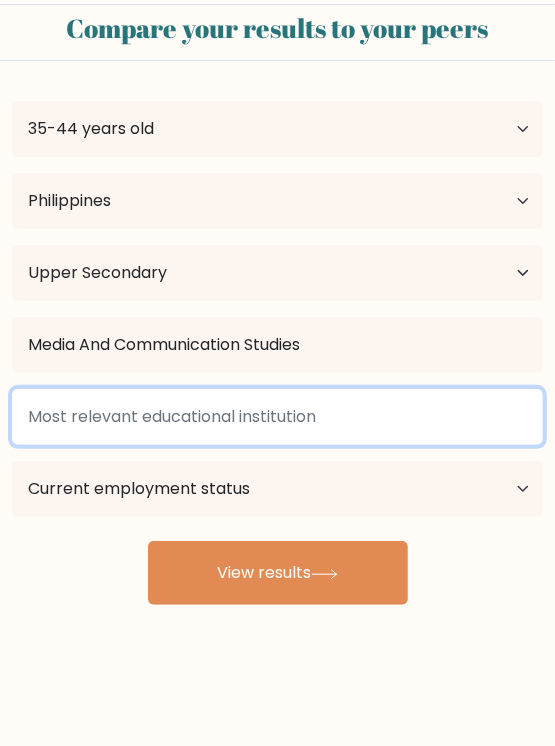 click at bounding box center [277, 417] 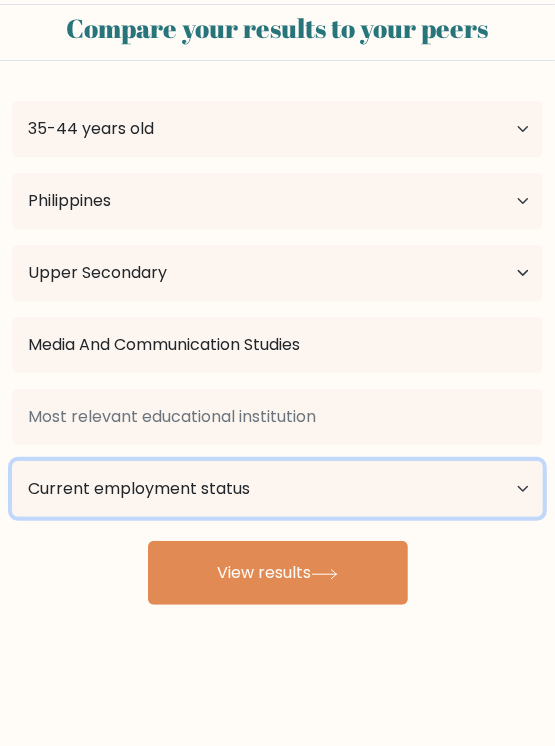click on "Current employment status
Employed
Student
Retired
Other / prefer not to answer" at bounding box center (277, 489) 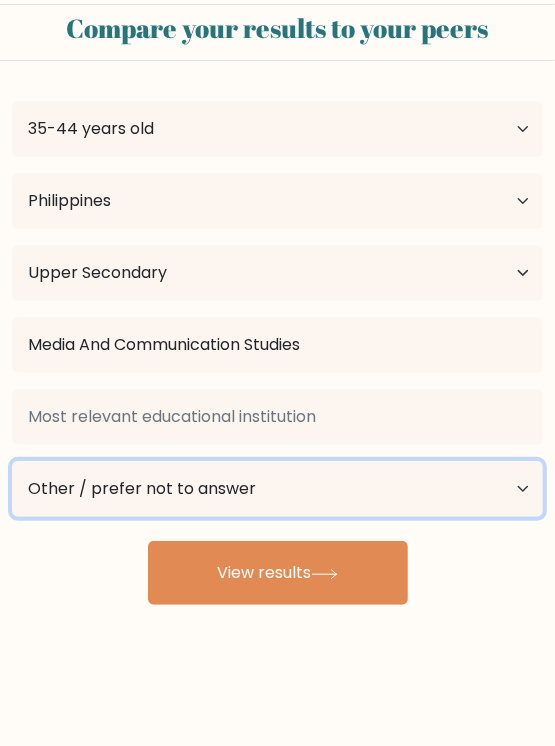click on "Current employment status
Employed
Student
Retired
Other / prefer not to answer" at bounding box center (277, 489) 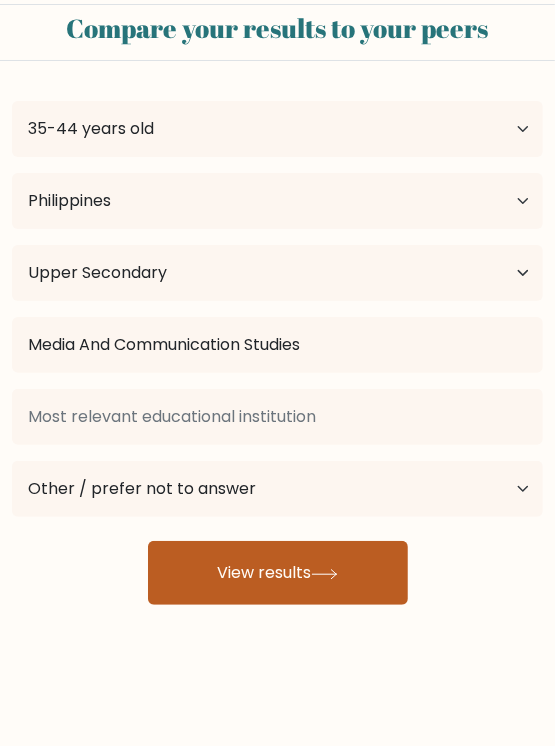click on "View results" at bounding box center (278, 573) 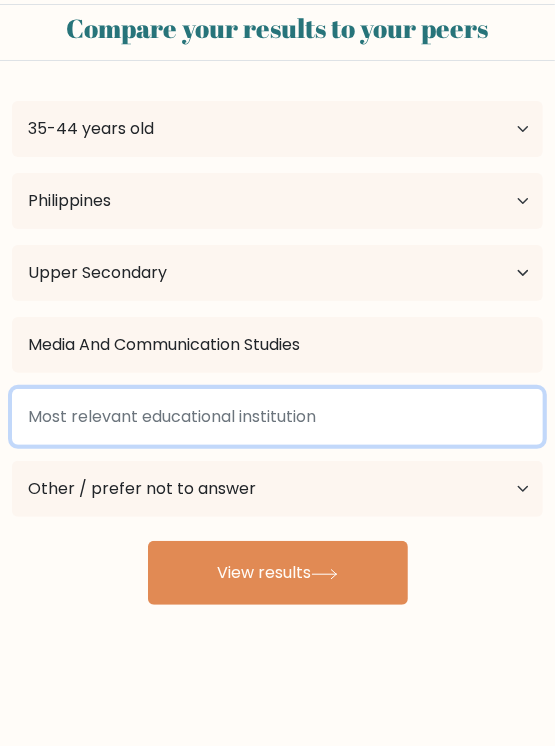 click at bounding box center (277, 417) 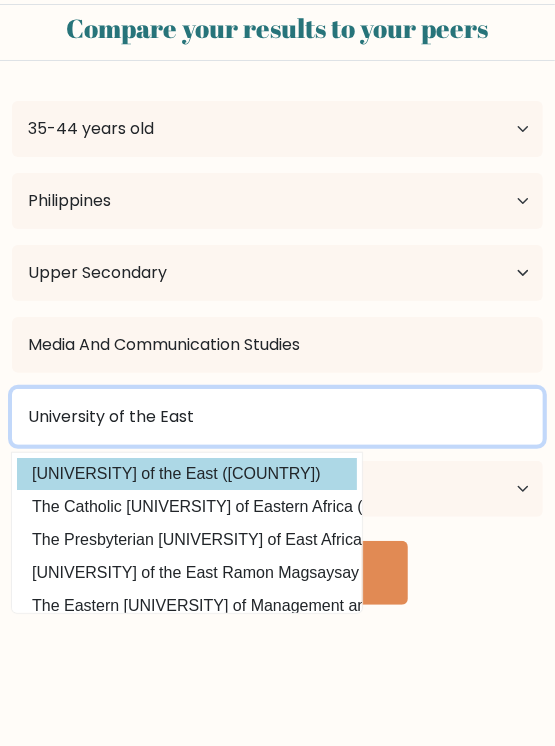 type on "University of the East" 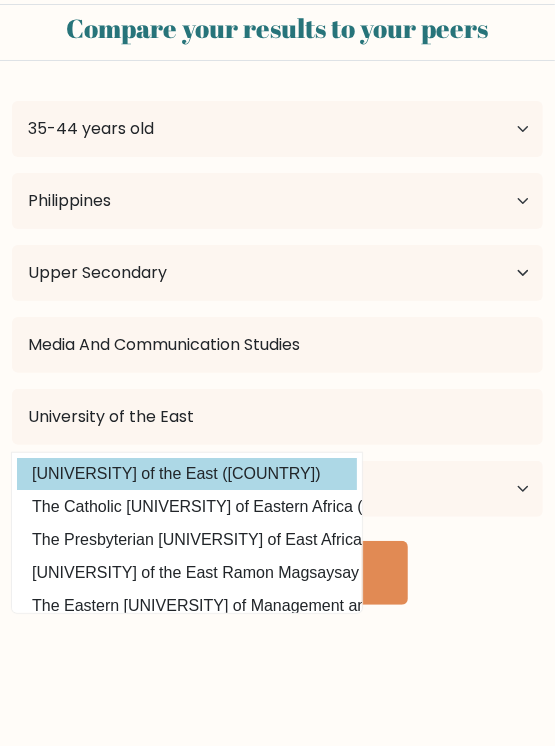 click on "University of the East
University of the East (Philippines)
The Catholic University of Eastern Africa (Kenya)
The Presbyterian University of East Africa (Kenya)
University of the East Ramon Magsaysay (Philippines)
The Eastern University of Management and Technology (Thailand)
The East African University (Kenya)
The Far Eastern University (Thailand)
East Timor Institute of Business (East Timor)
University of East Kordofan (Sudan)
East University of Heilongjiang (China)
Current employment status
Employed
Student
Retired
Other / prefer not to answer" at bounding box center [277, 453] 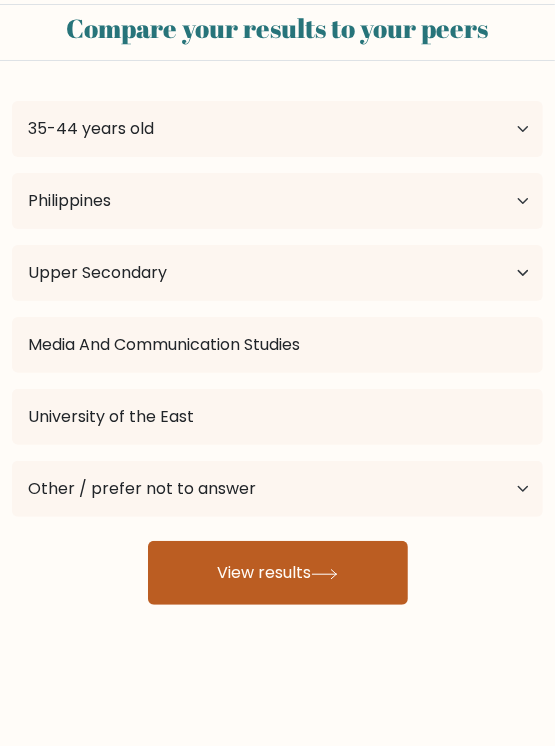 click on "View results" at bounding box center (278, 573) 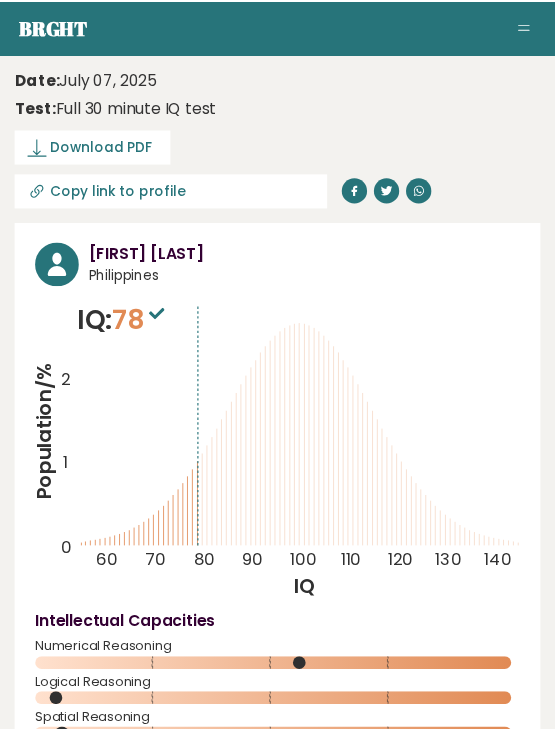 scroll, scrollTop: 0, scrollLeft: 0, axis: both 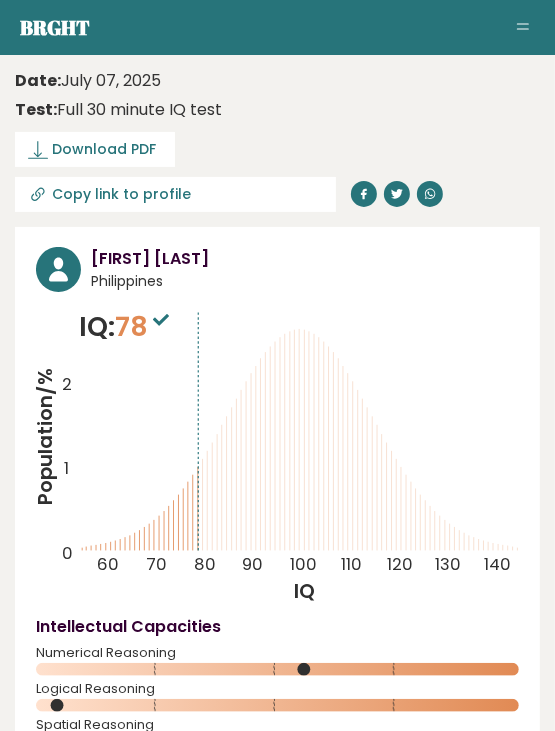 click on "[FIRST] [LAST]" at bounding box center (305, 259) 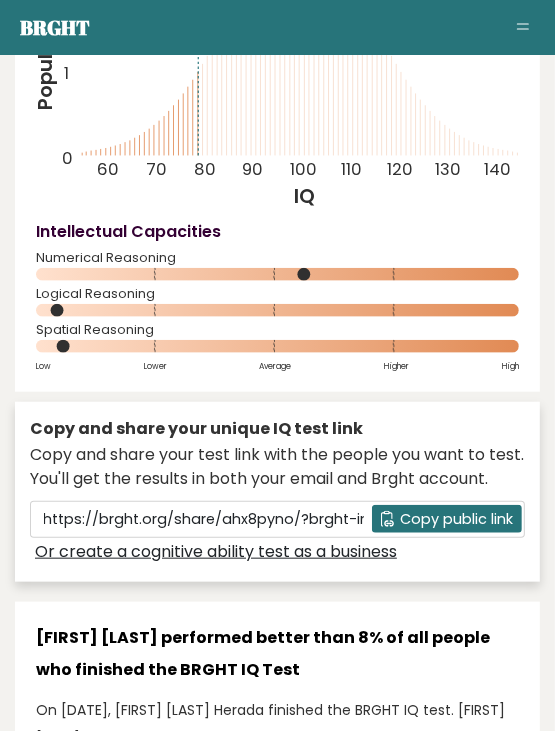 scroll, scrollTop: 400, scrollLeft: 0, axis: vertical 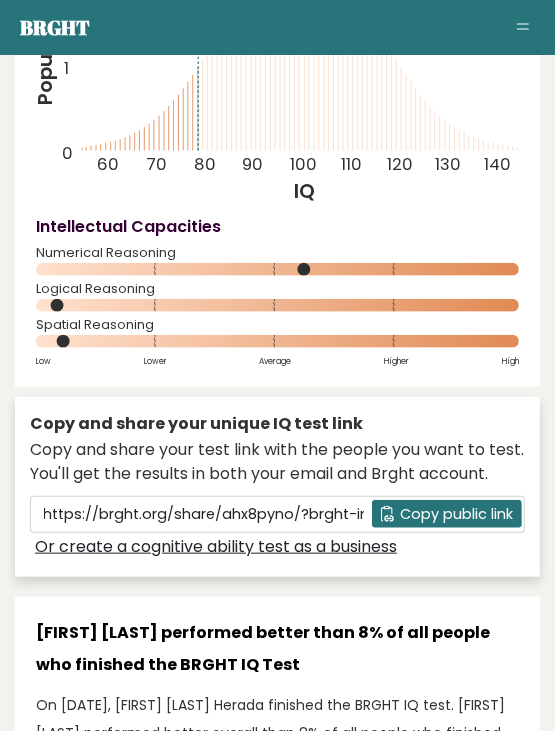 click on "Copy public link" at bounding box center (456, 515) 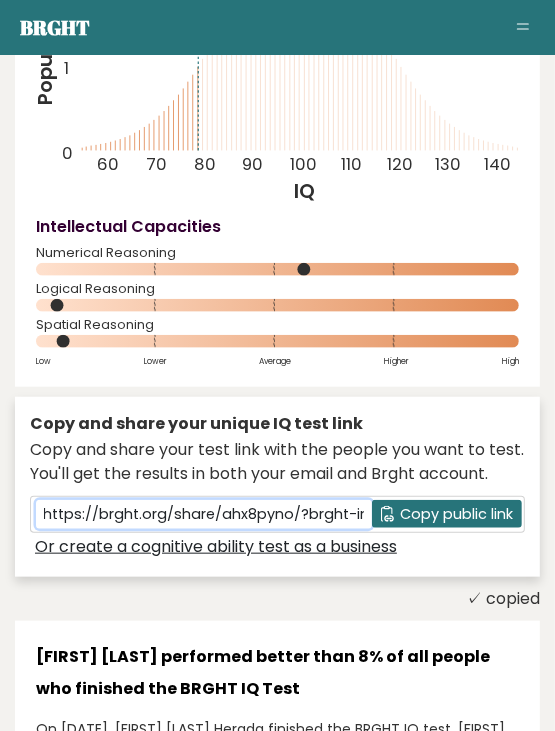 scroll, scrollTop: 0, scrollLeft: 0, axis: both 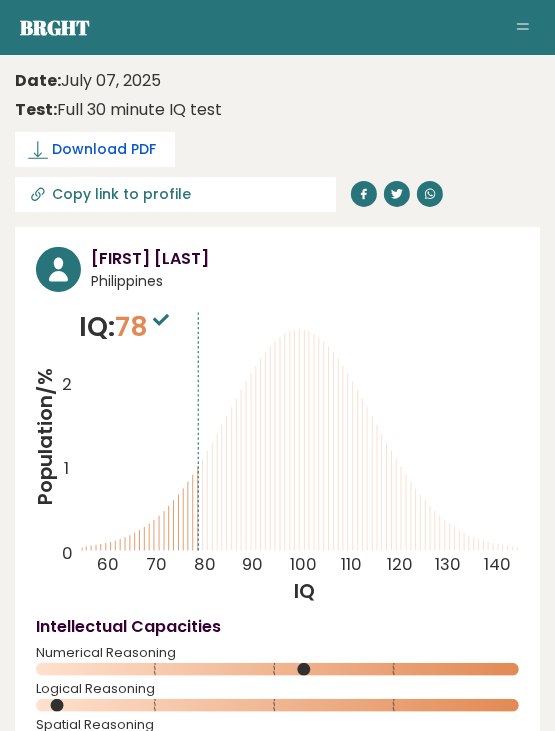 click on "Download PDF" at bounding box center (104, 149) 